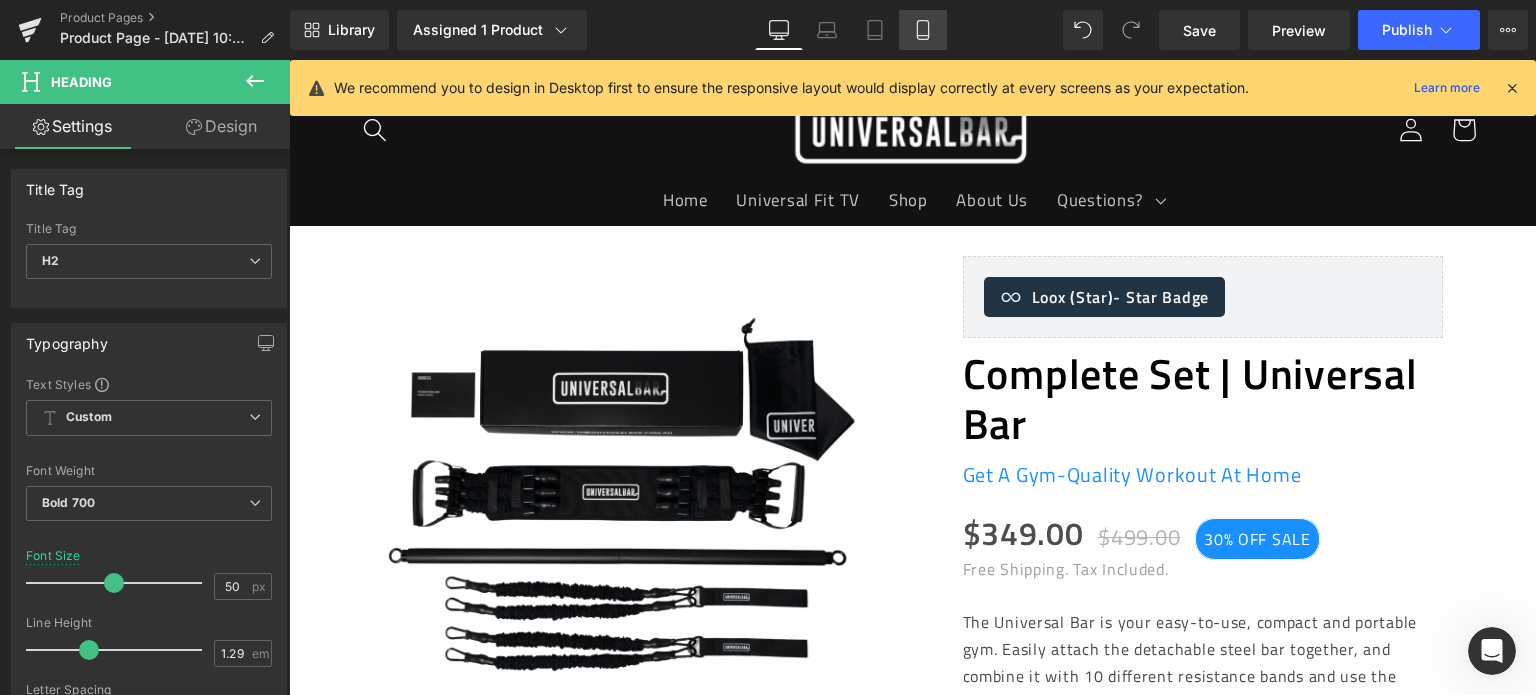 scroll, scrollTop: 4416, scrollLeft: 0, axis: vertical 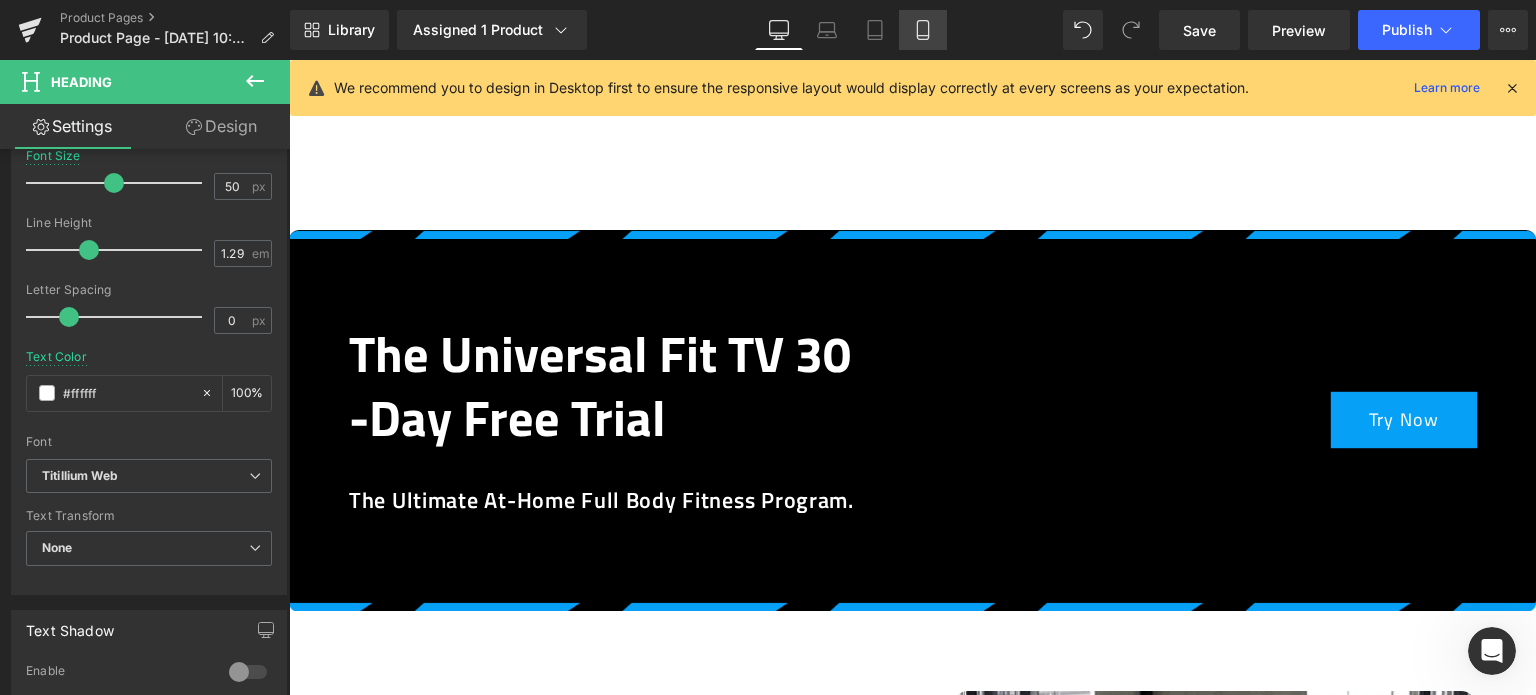 click 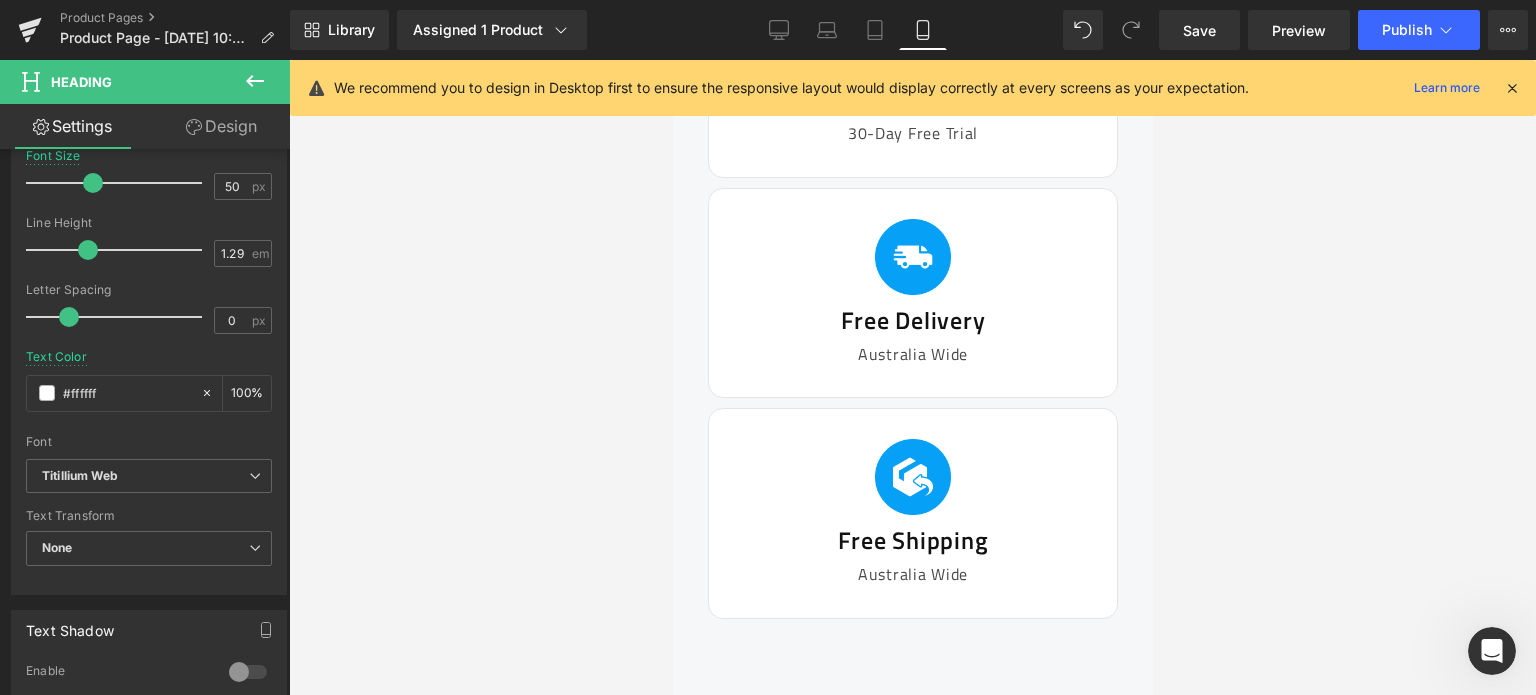 type on "38" 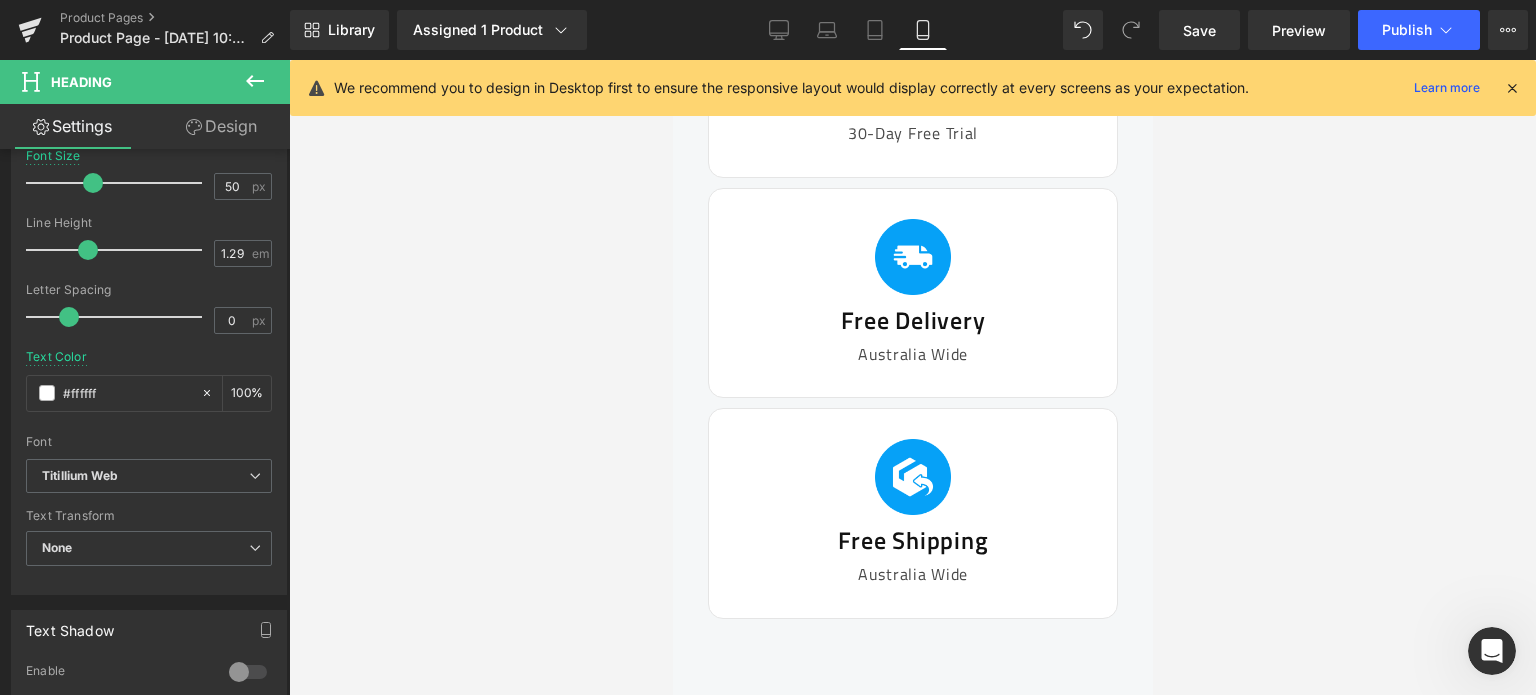 type on "100" 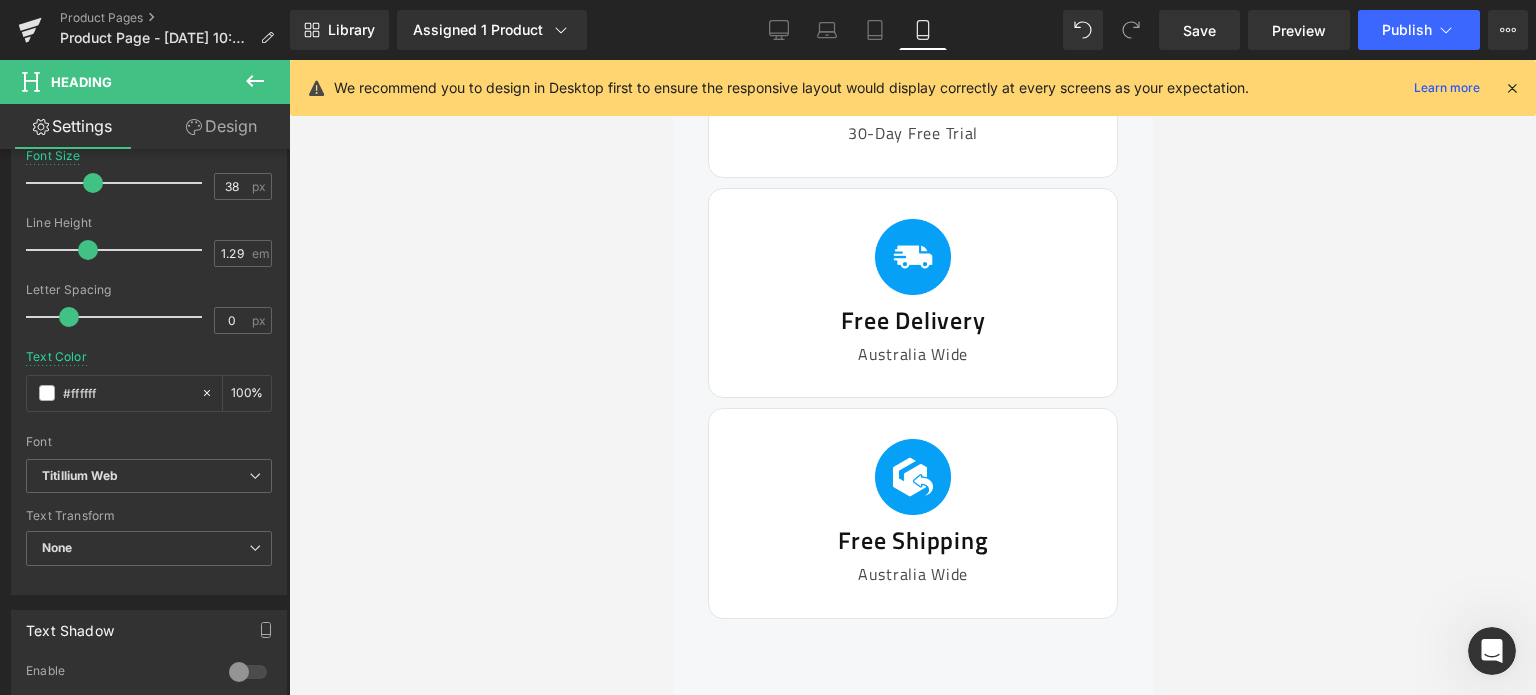 scroll, scrollTop: 0, scrollLeft: 0, axis: both 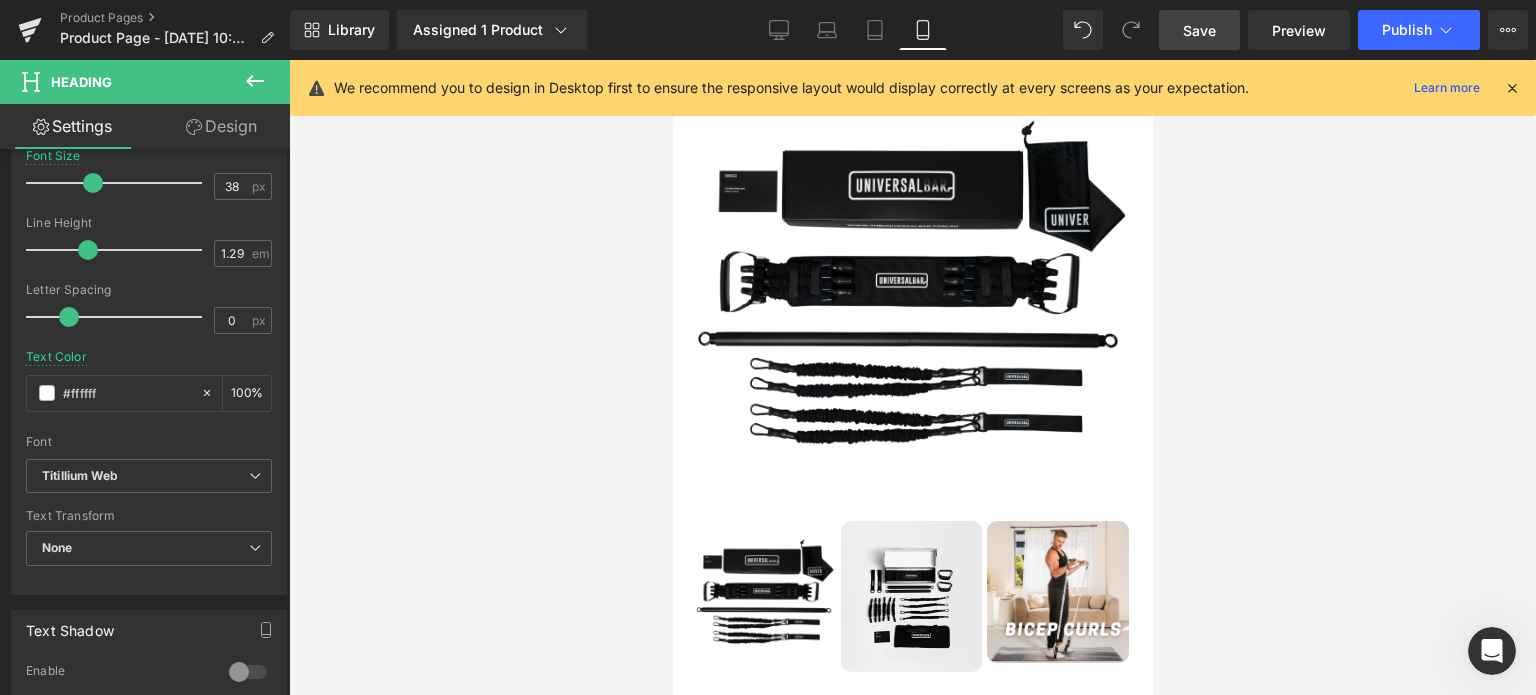 click on "Save" at bounding box center (1199, 30) 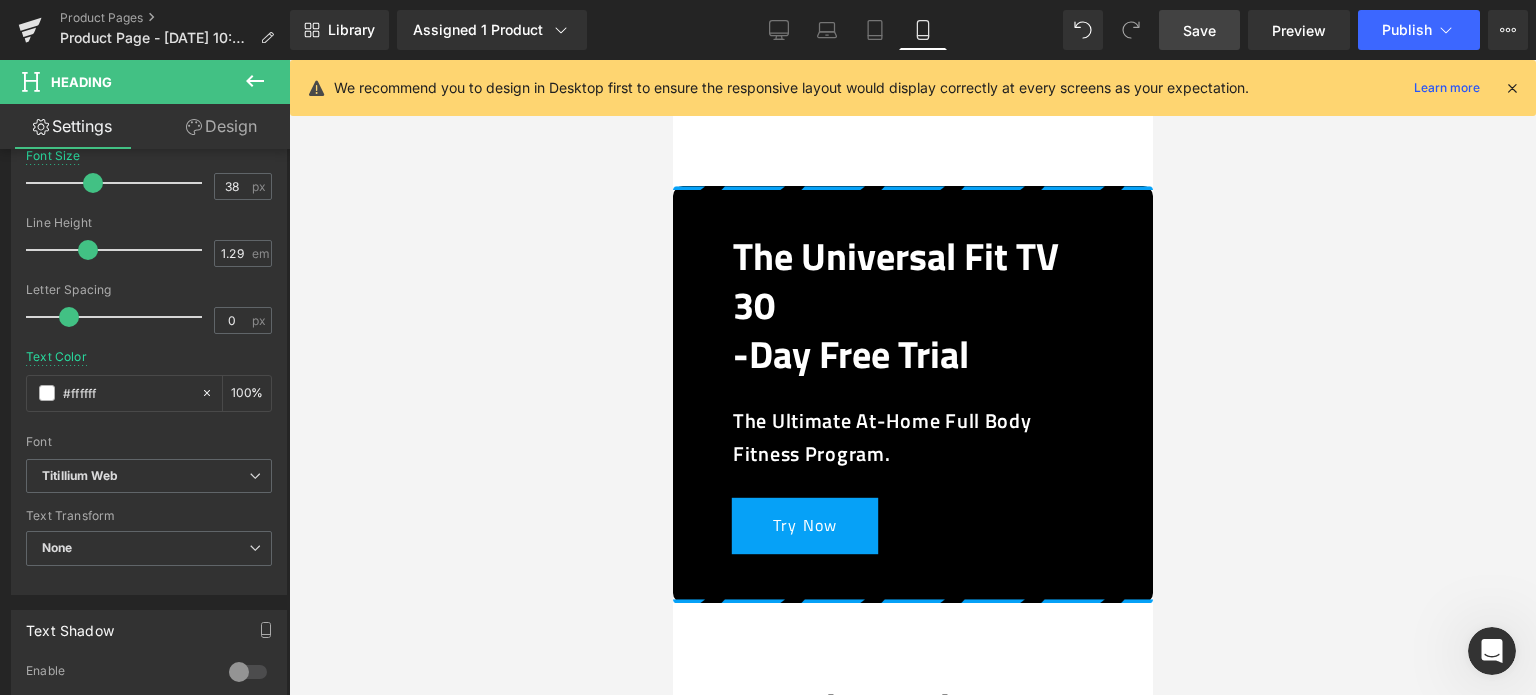 scroll, scrollTop: 6500, scrollLeft: 0, axis: vertical 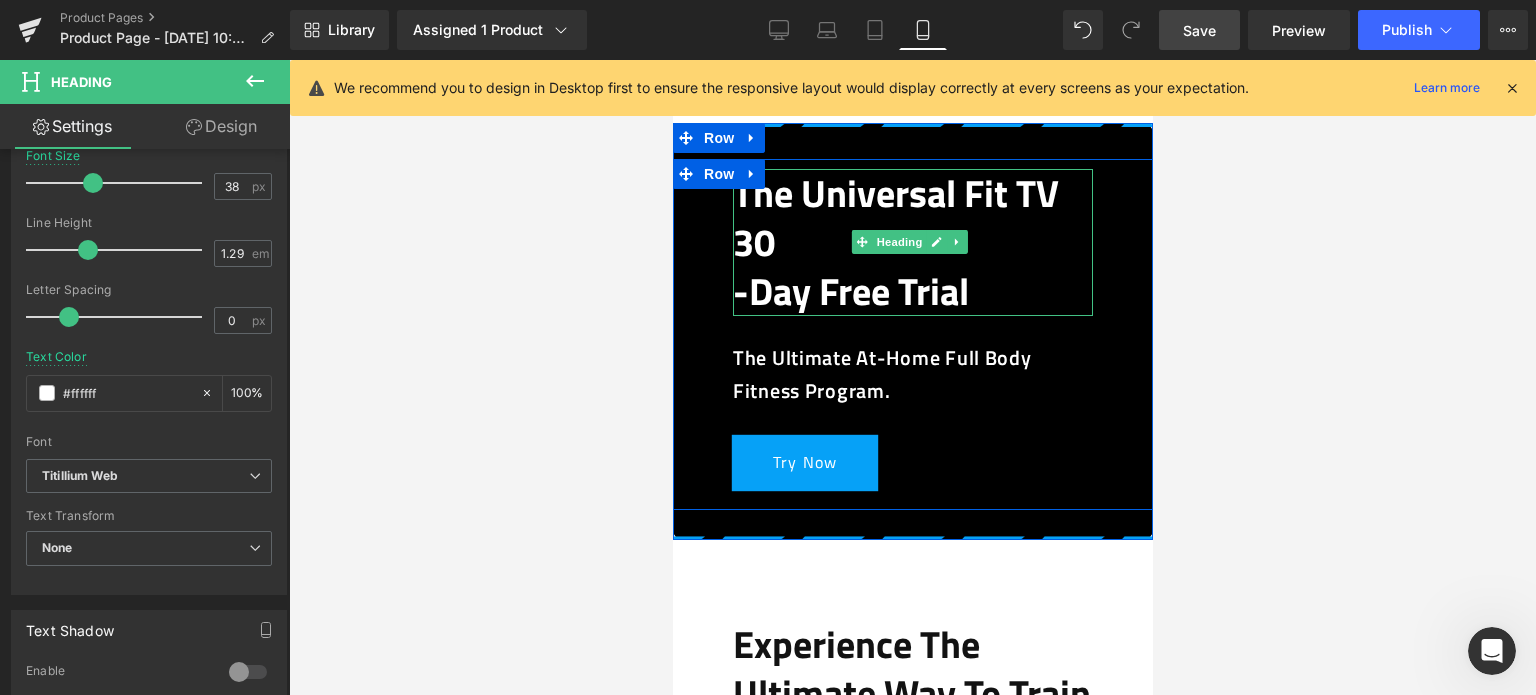 click on "The Universal Fit TV 30" at bounding box center (912, 218) 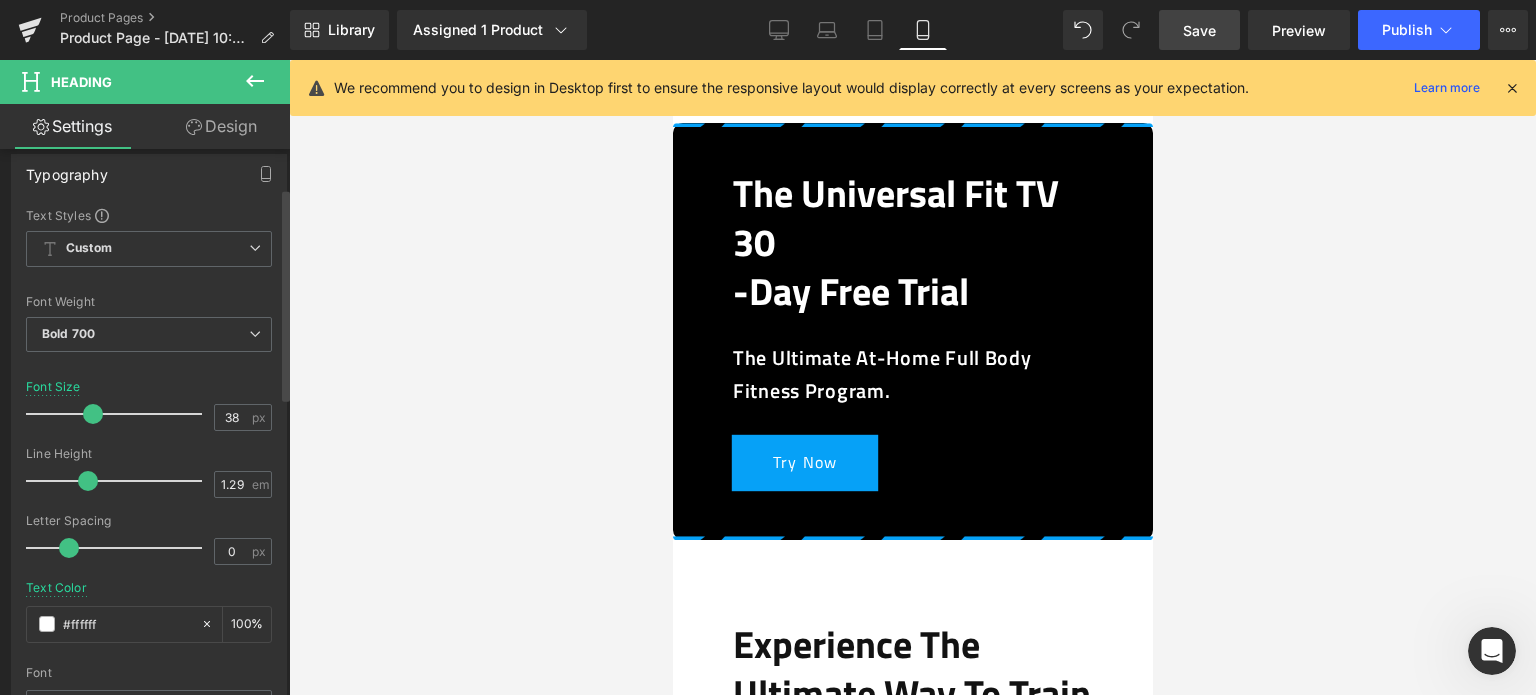 scroll, scrollTop: 100, scrollLeft: 0, axis: vertical 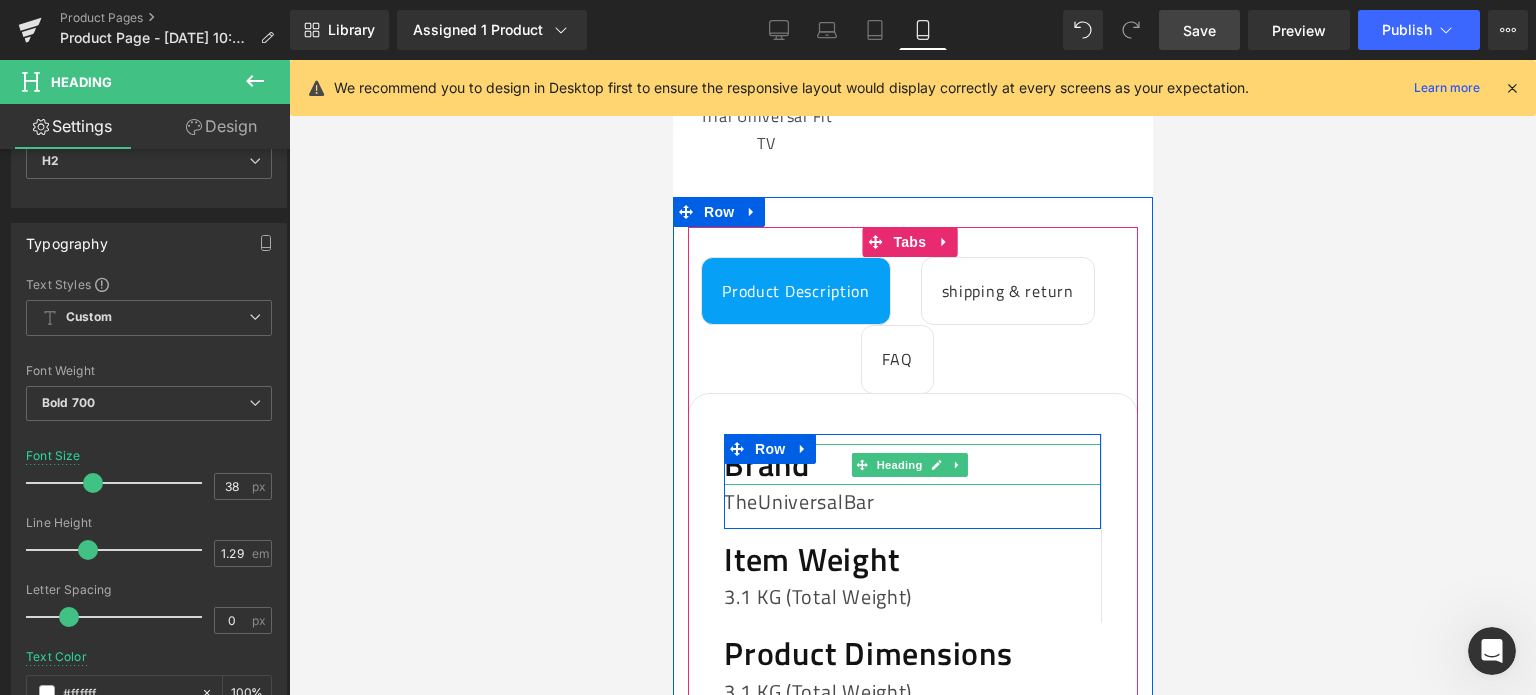 click on "Brand" at bounding box center [911, 464] 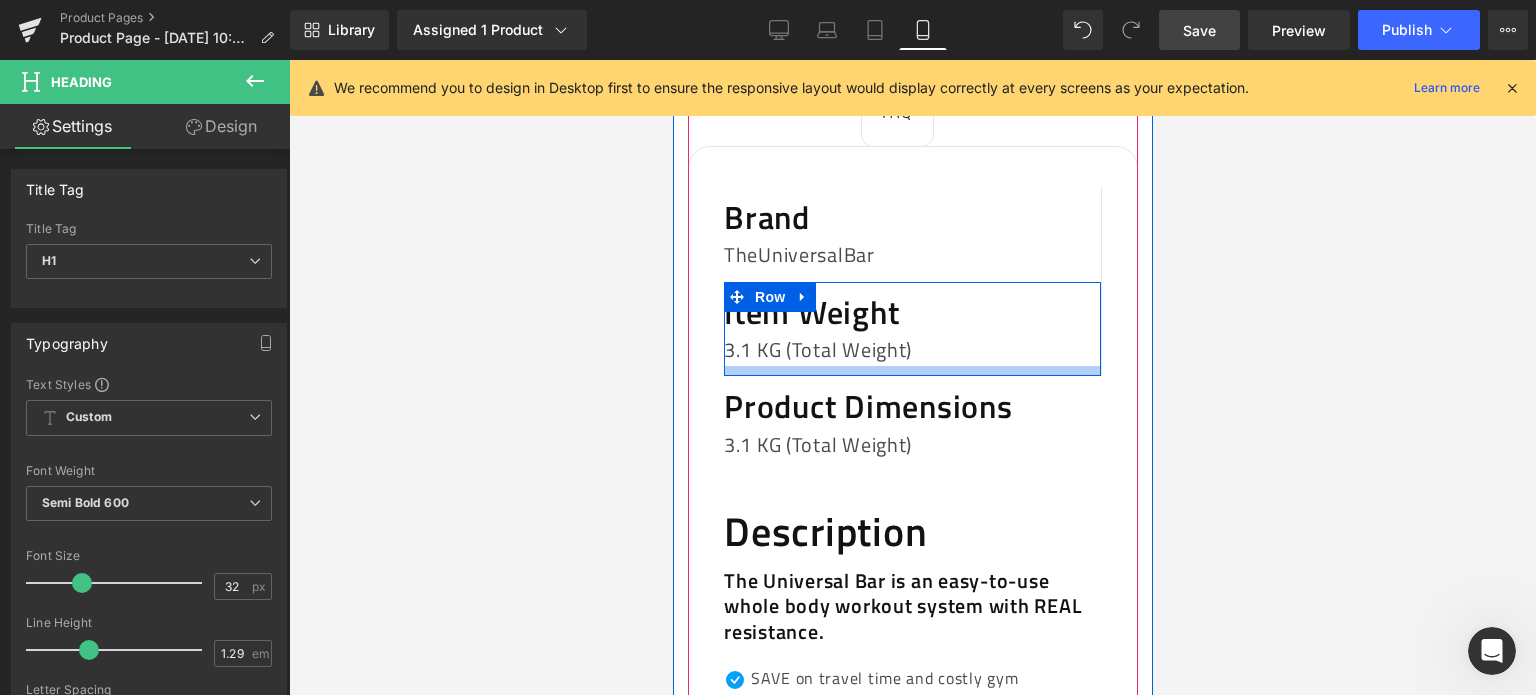 scroll, scrollTop: 2200, scrollLeft: 0, axis: vertical 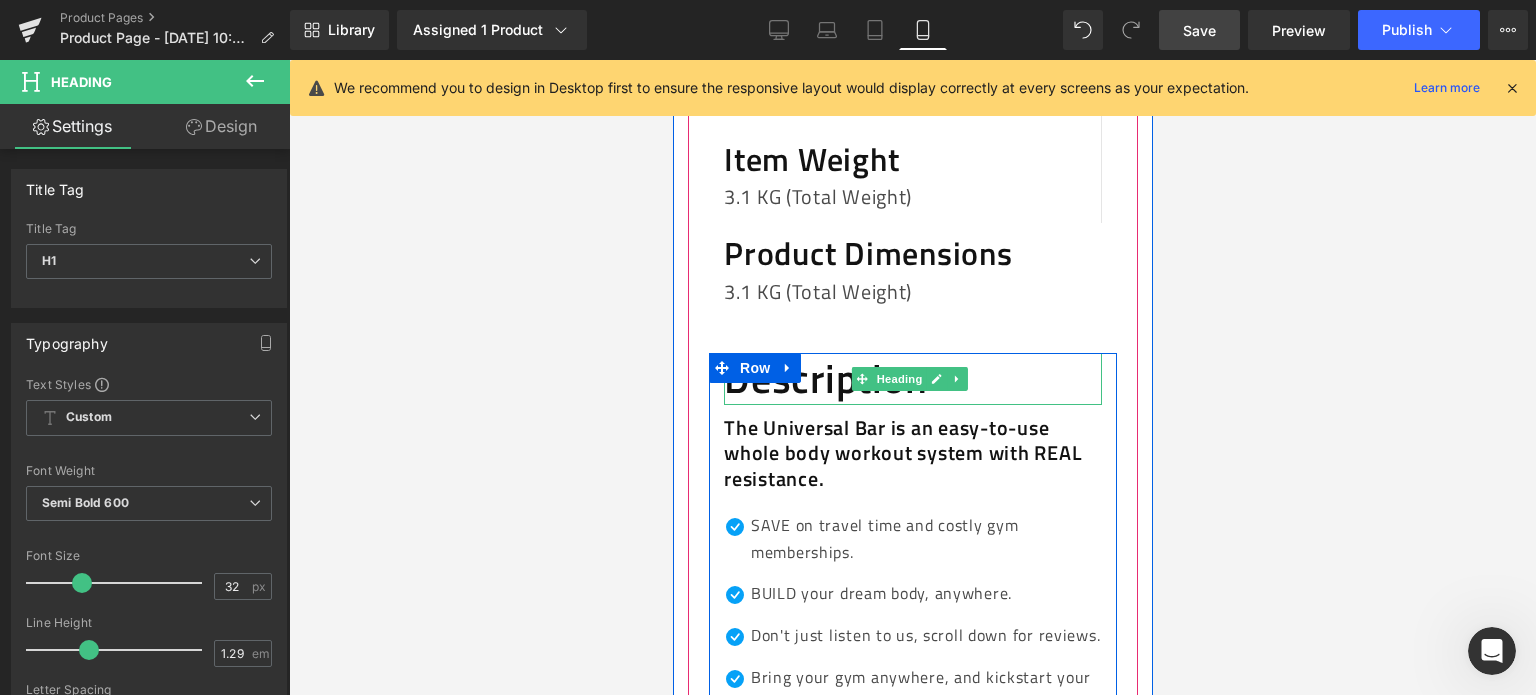 click on "Description" at bounding box center (912, 379) 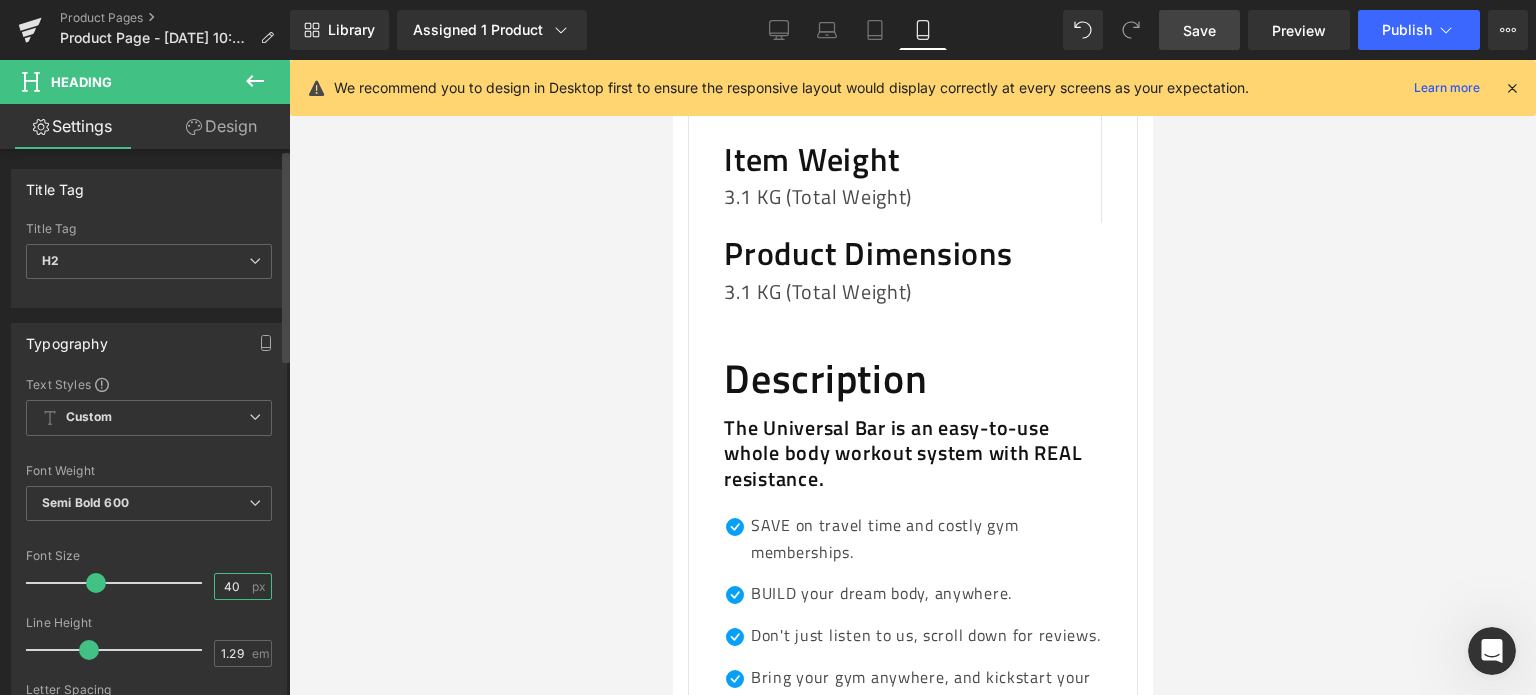 drag, startPoint x: 232, startPoint y: 583, endPoint x: 200, endPoint y: 586, distance: 32.140316 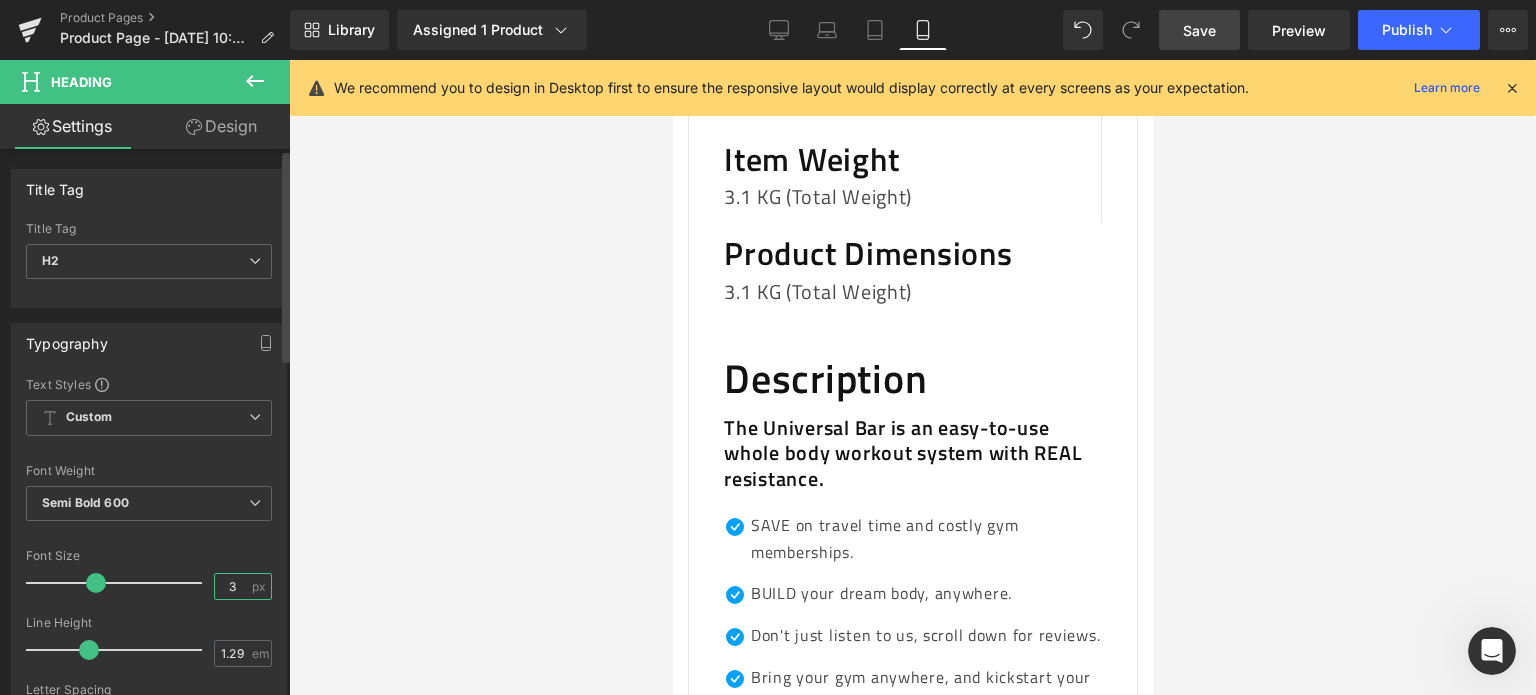 type on "32" 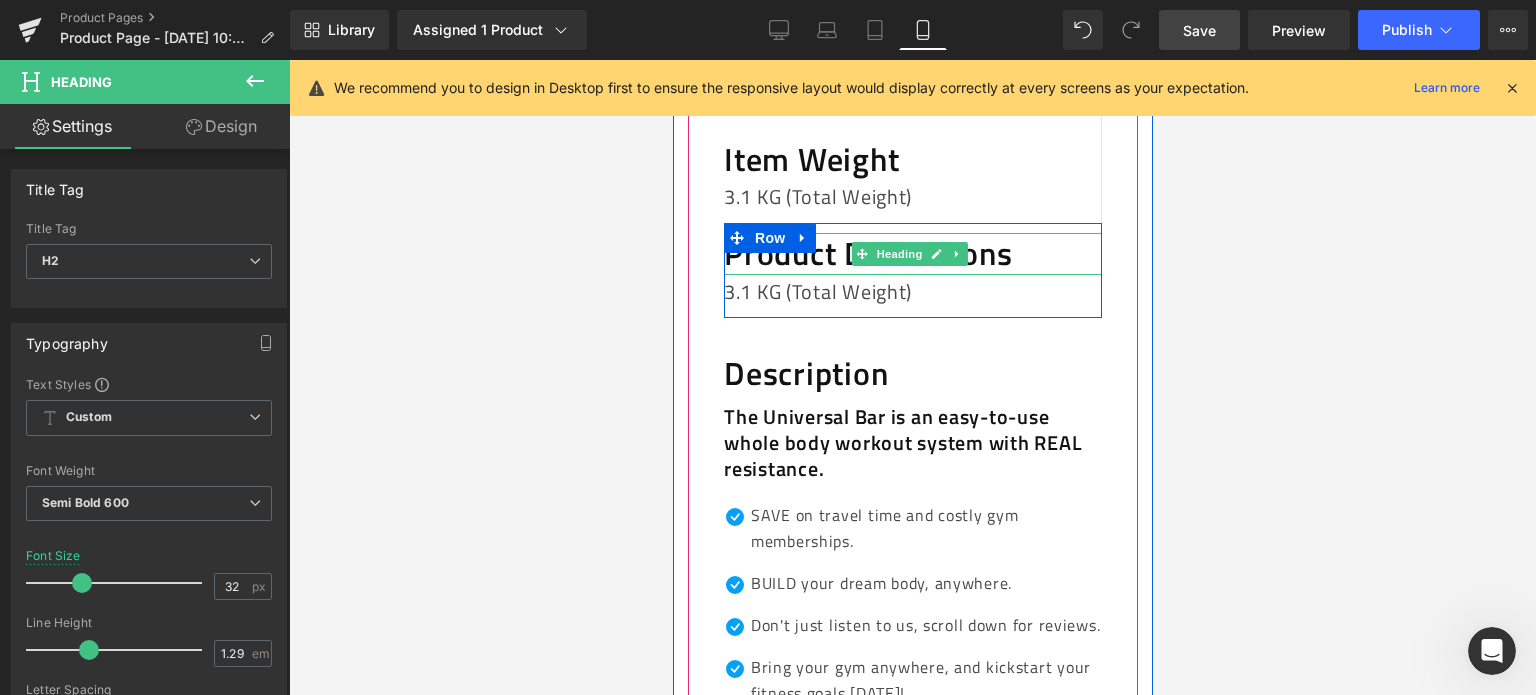 click on "Product Dimensions" at bounding box center (912, 253) 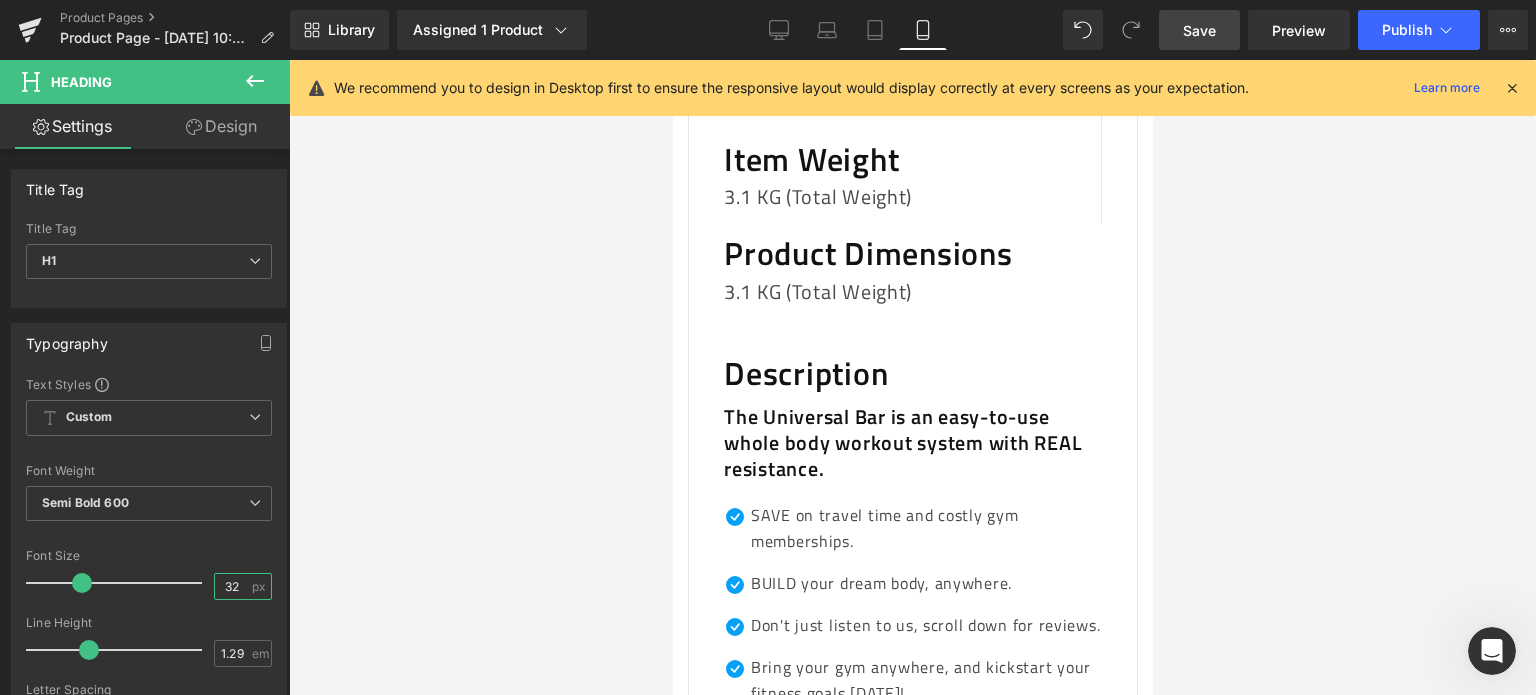 click on "32" at bounding box center [232, 586] 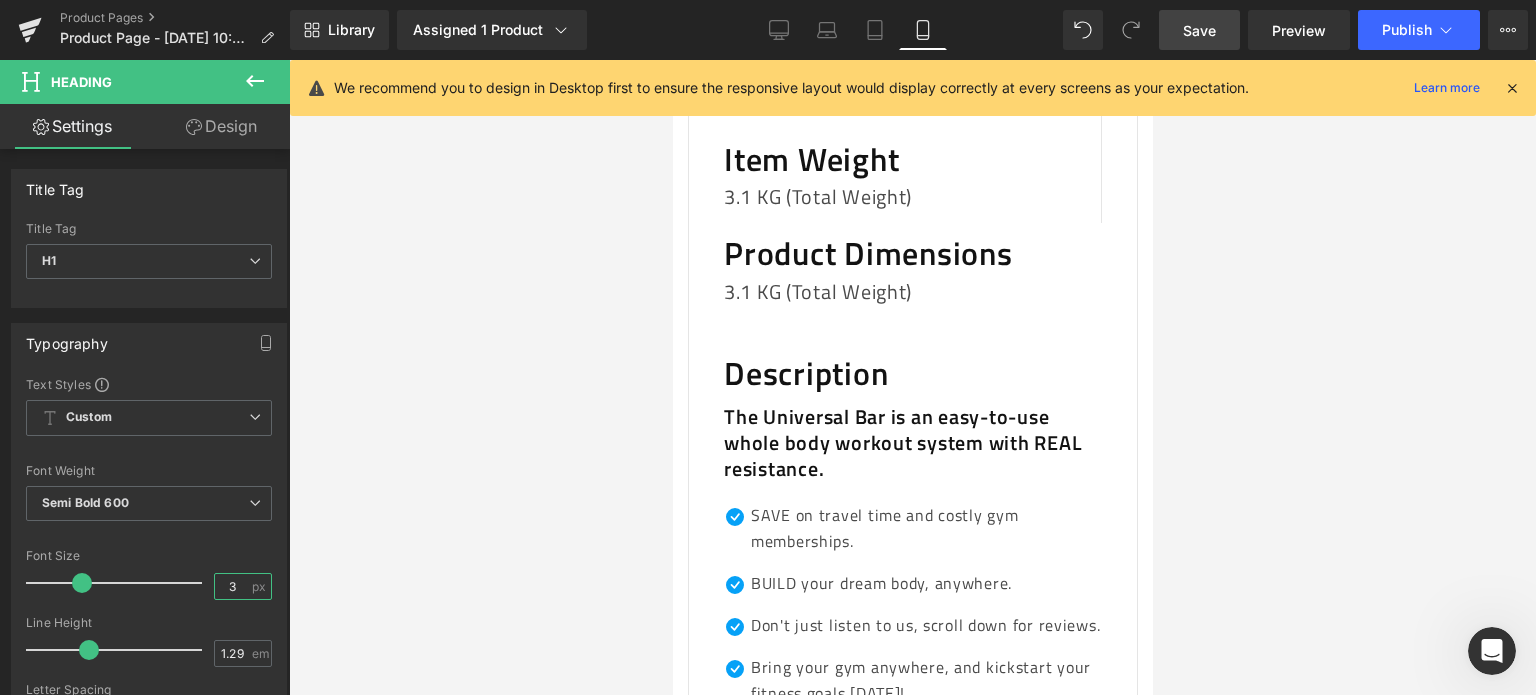 type on "30" 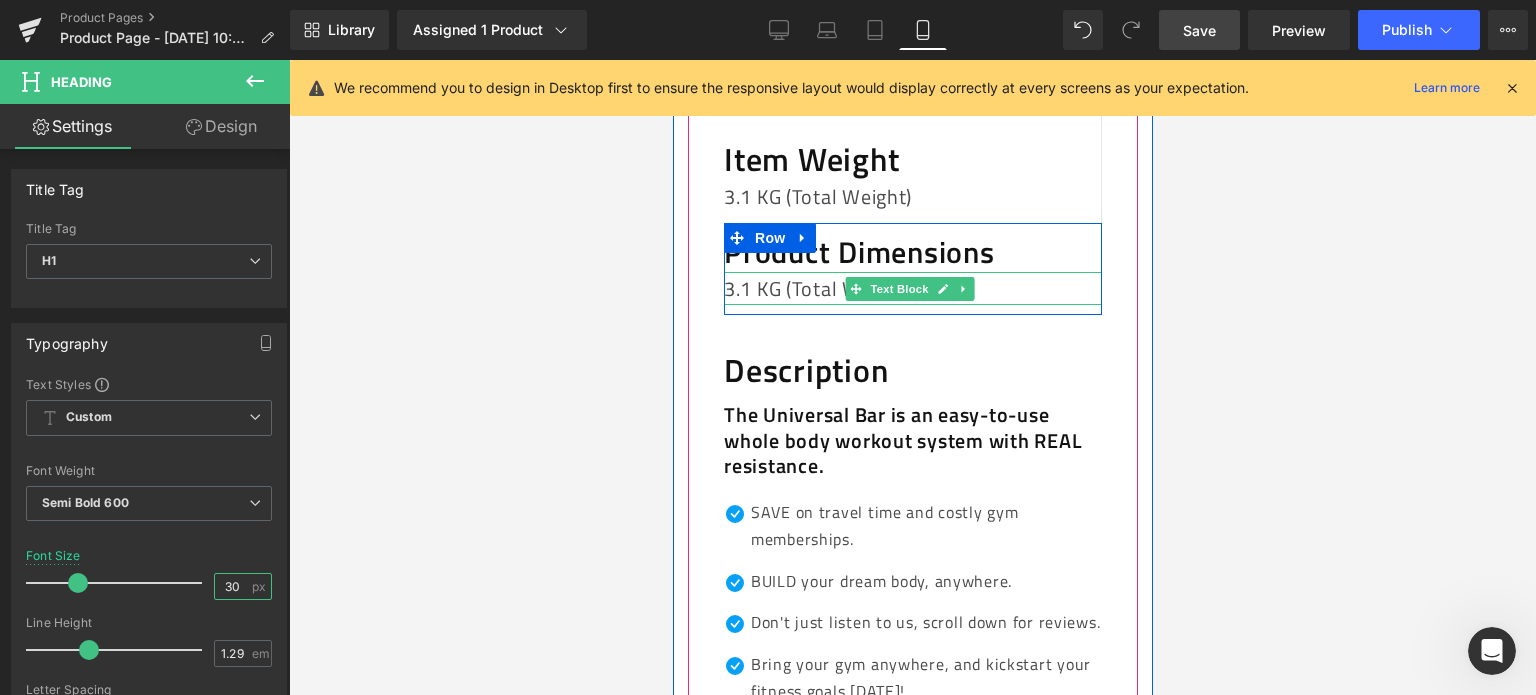 scroll, scrollTop: 2100, scrollLeft: 0, axis: vertical 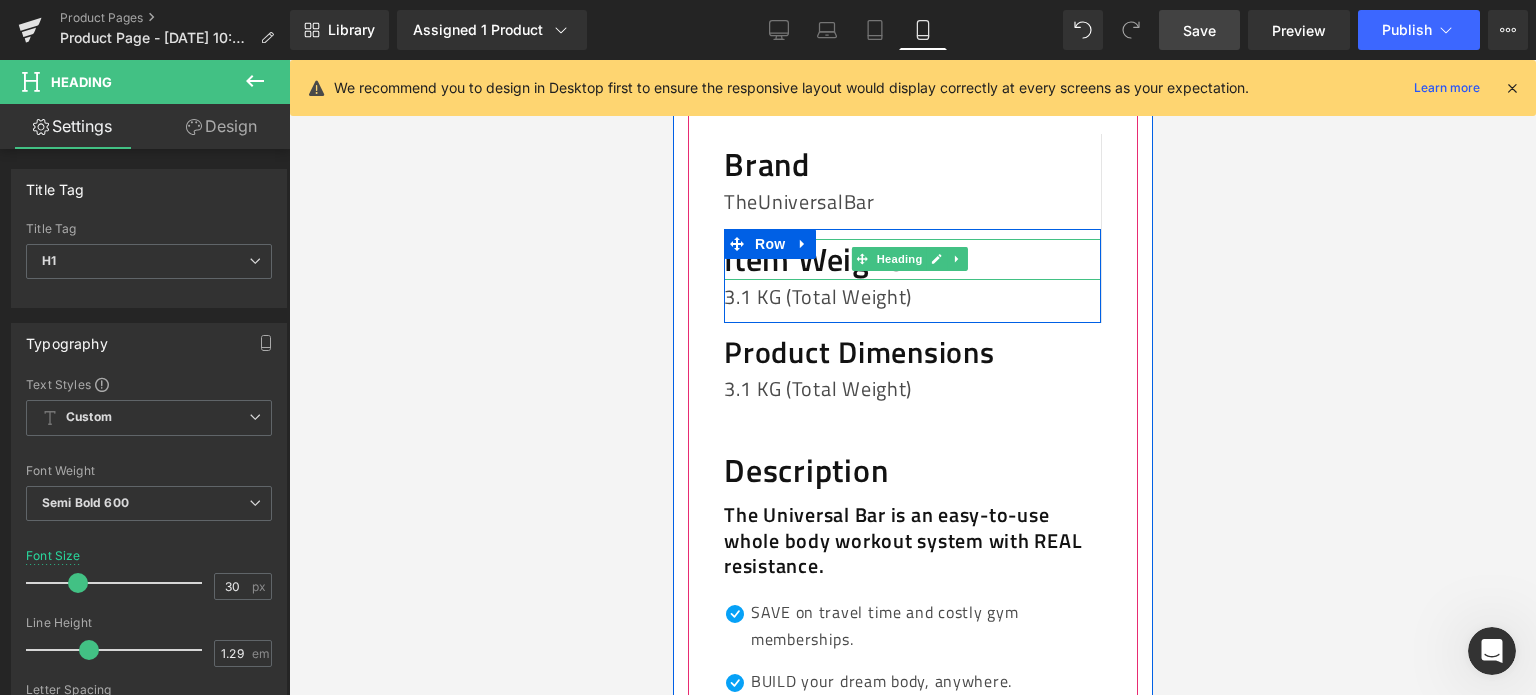 click on "Item Weight" at bounding box center [911, 259] 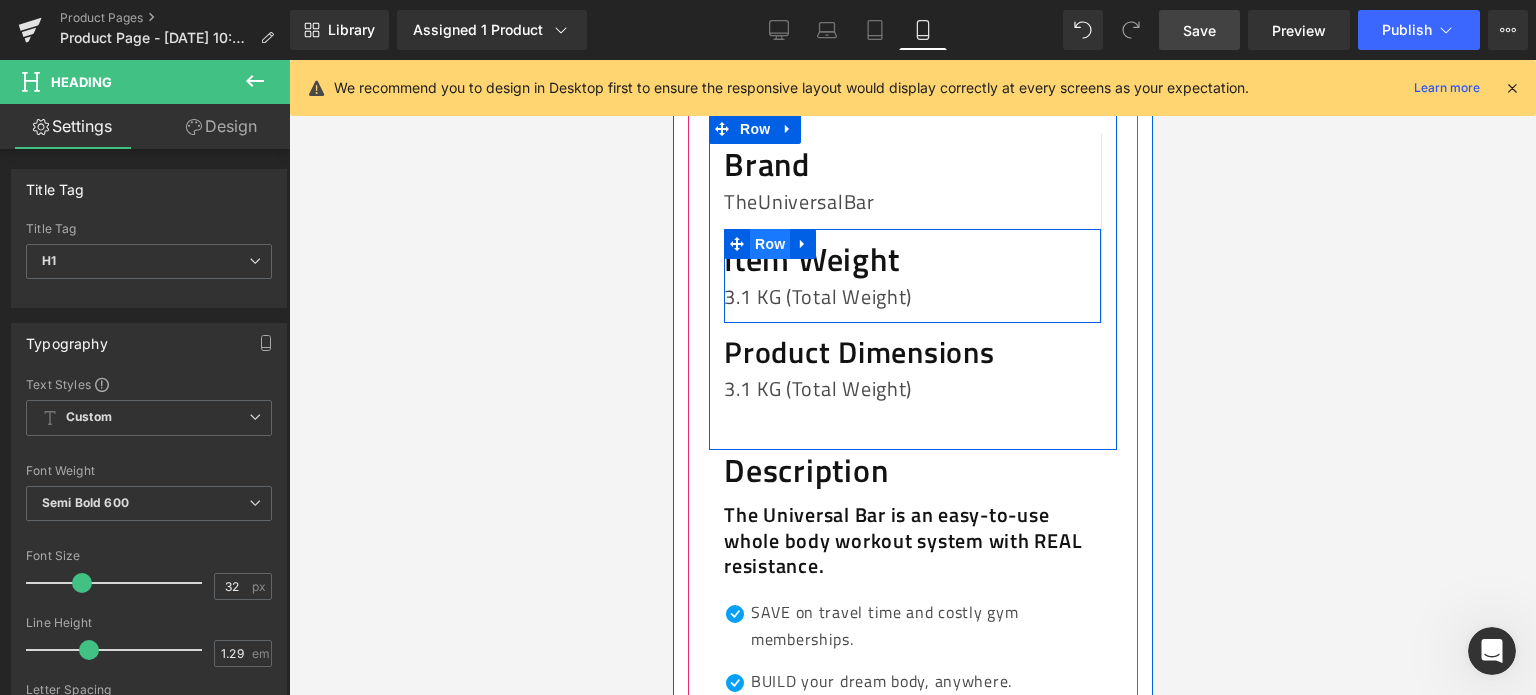 click on "Row" at bounding box center (769, 244) 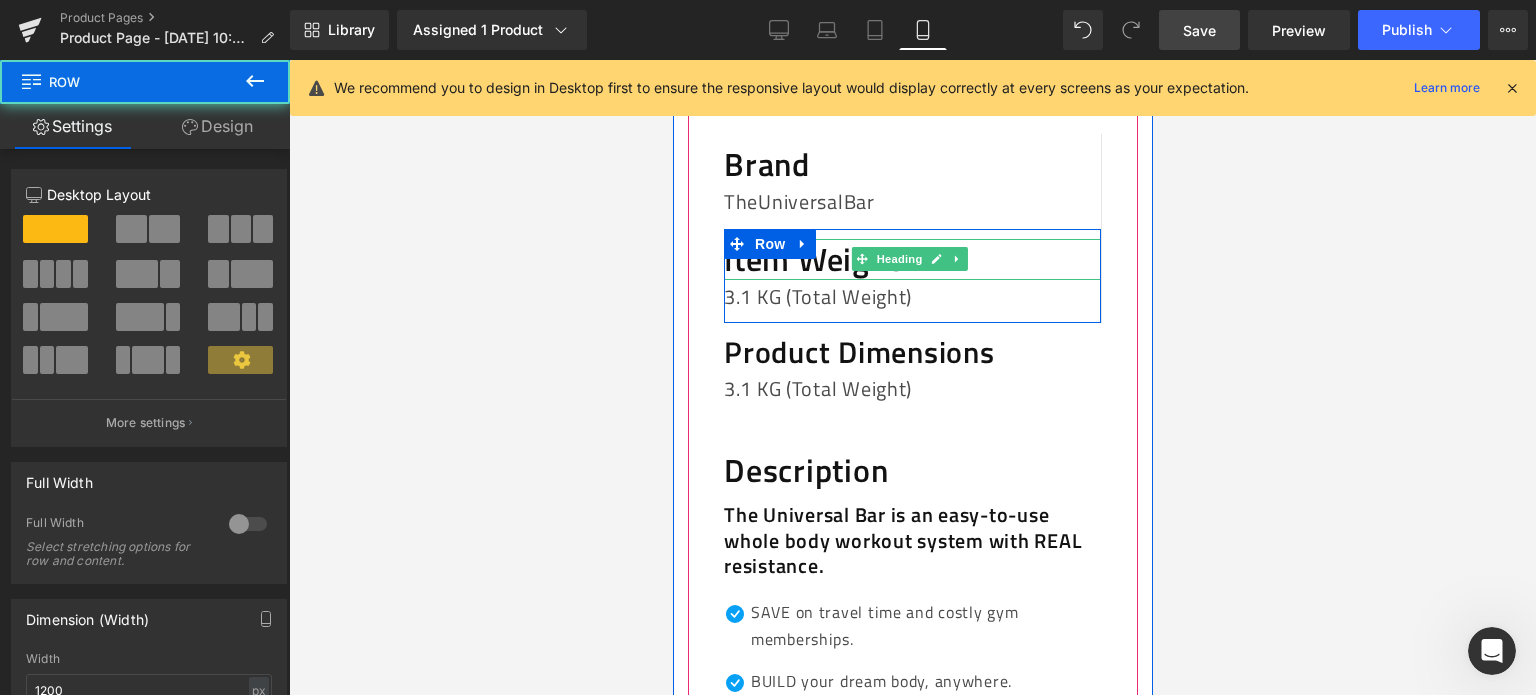 click on "Item Weight" at bounding box center [911, 259] 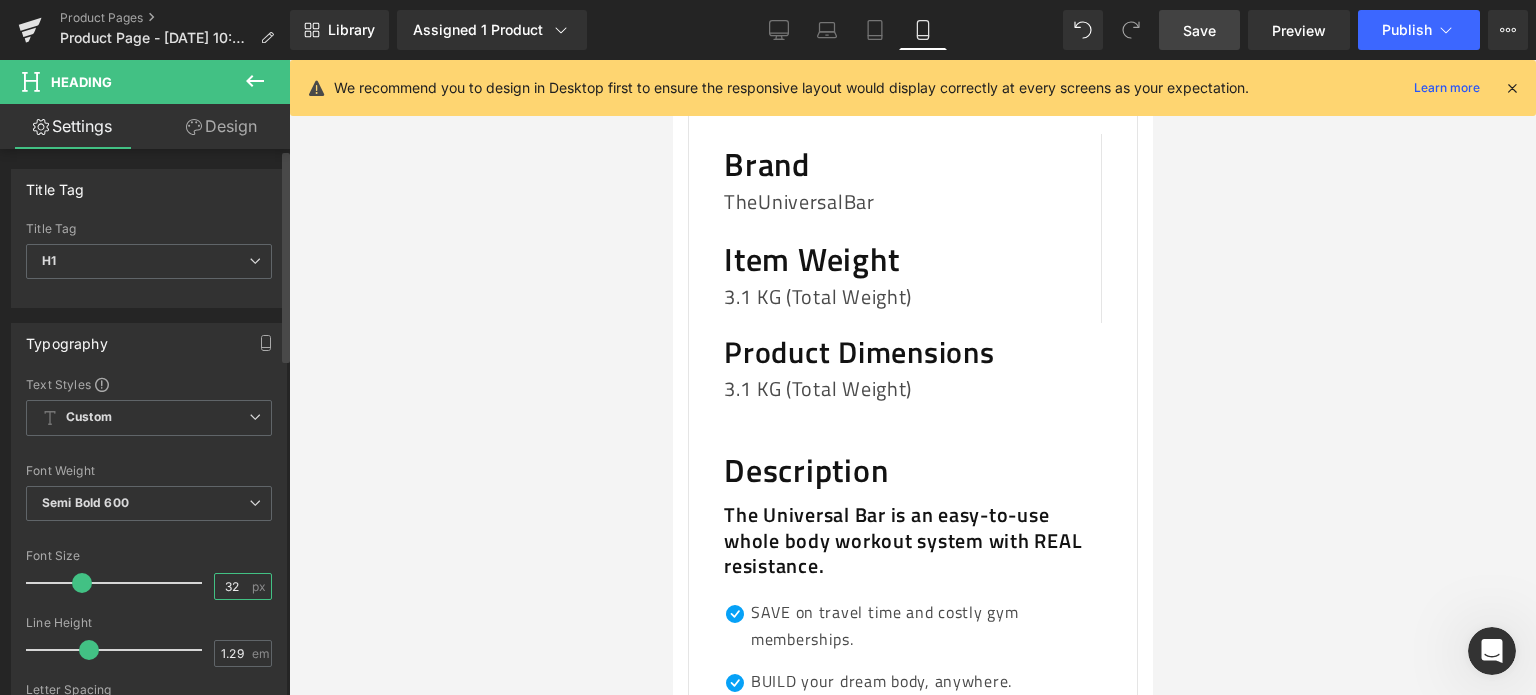 click on "32" at bounding box center [232, 586] 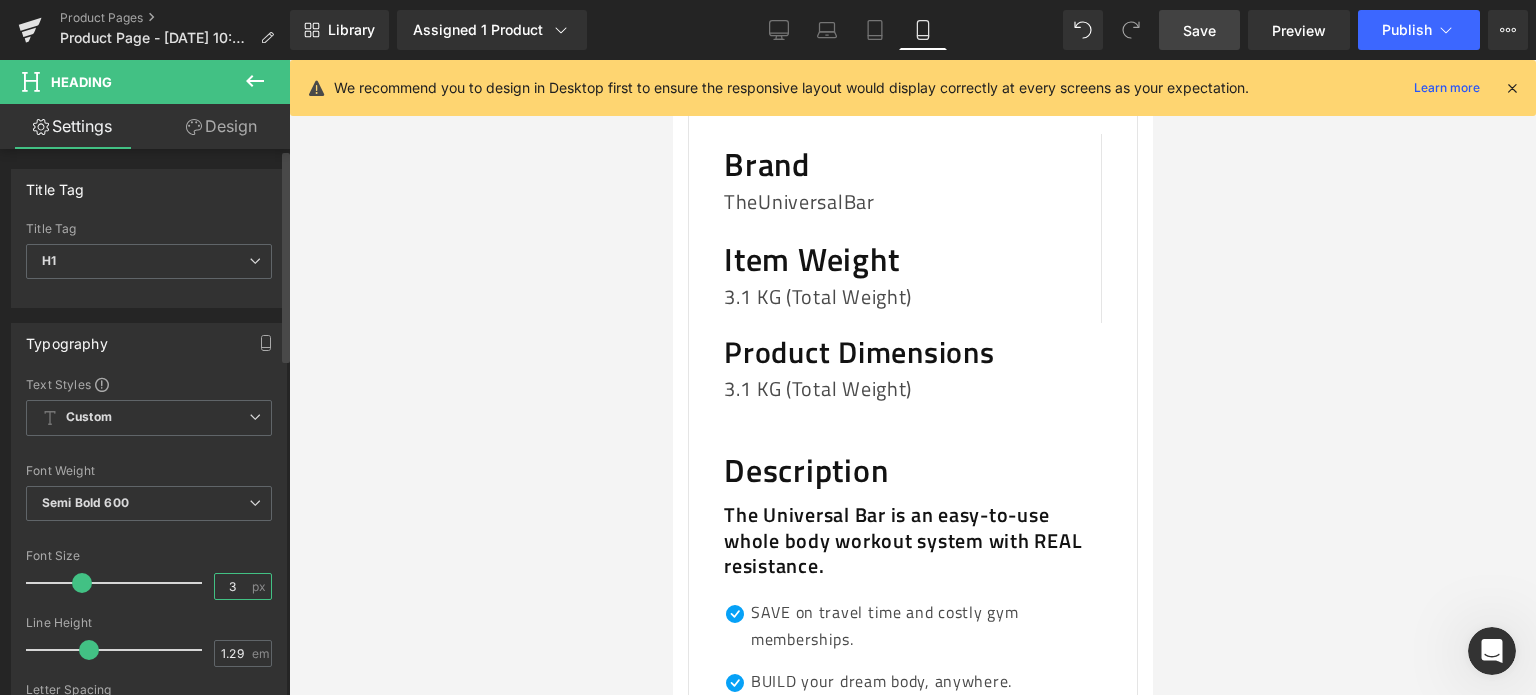 type on "30" 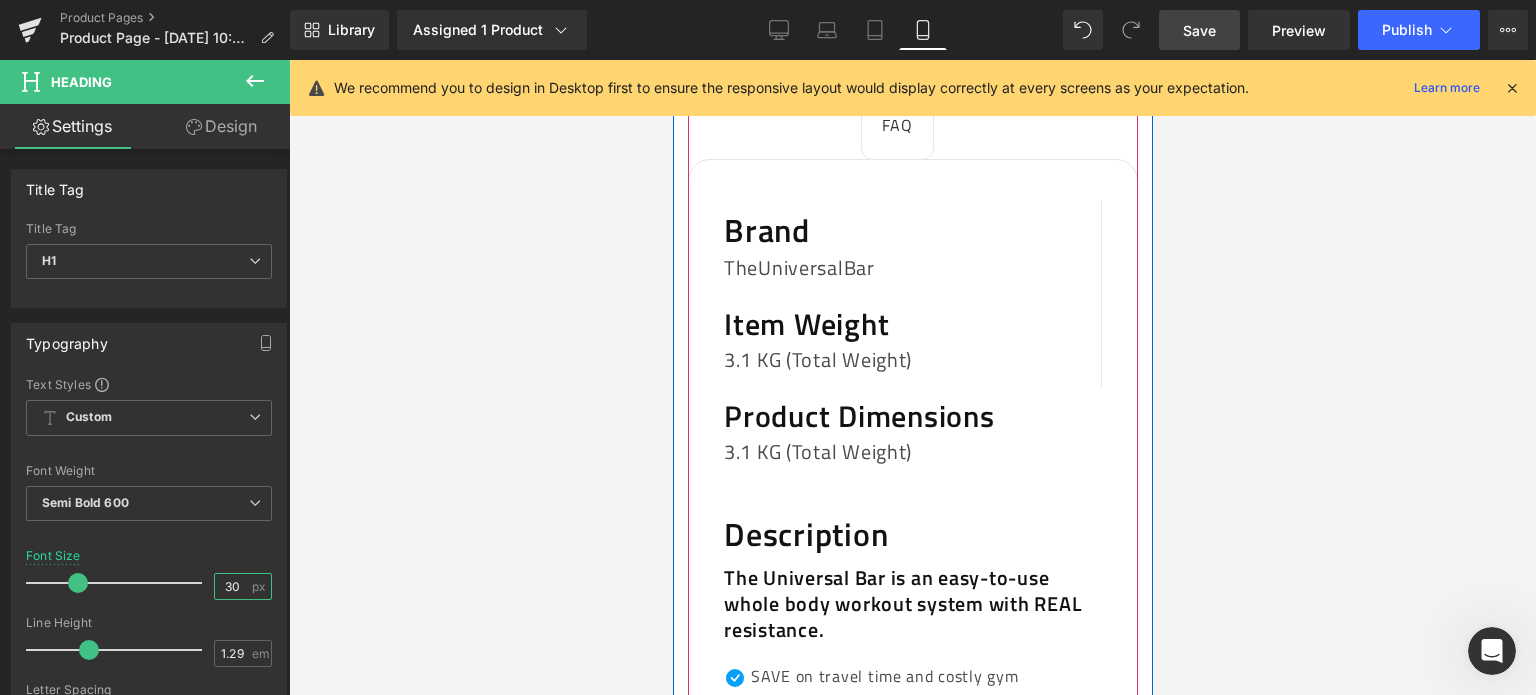 scroll, scrollTop: 2000, scrollLeft: 0, axis: vertical 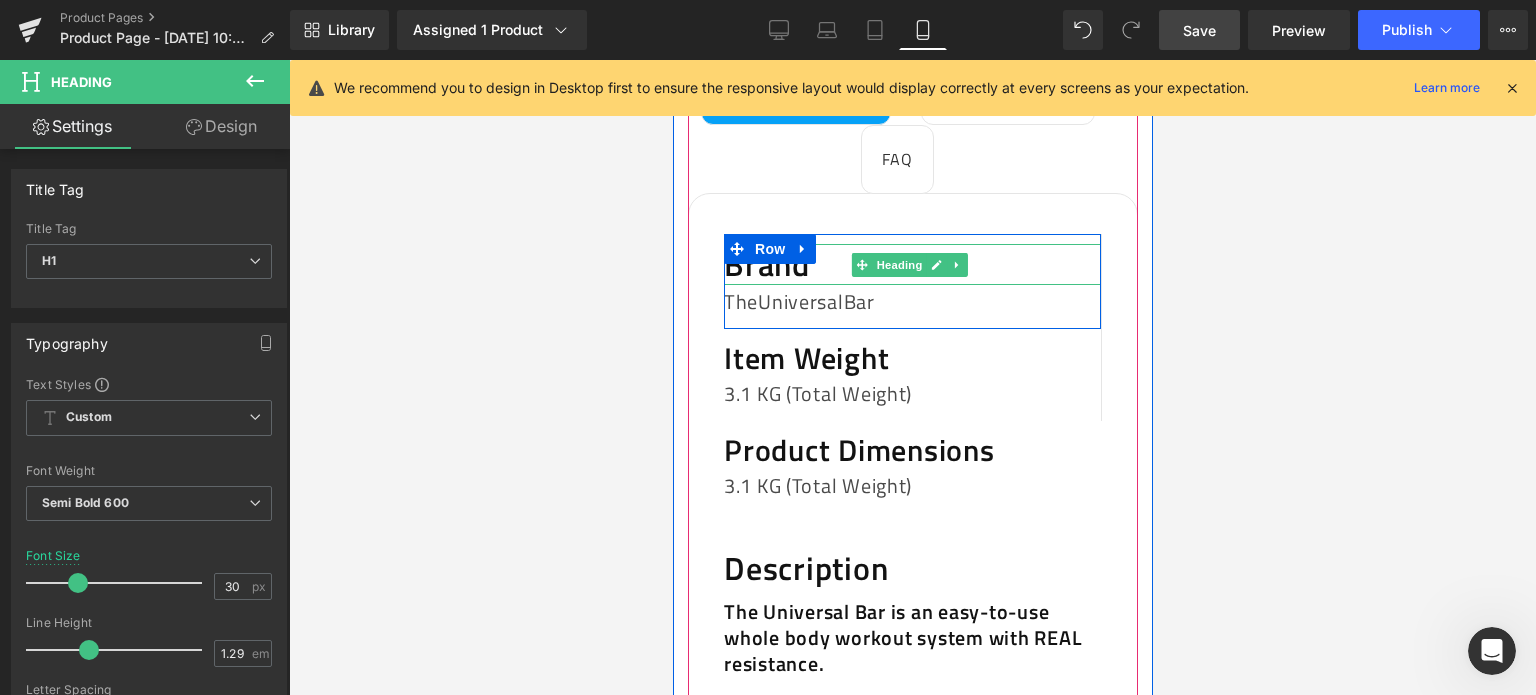 click on "Brand" at bounding box center [911, 264] 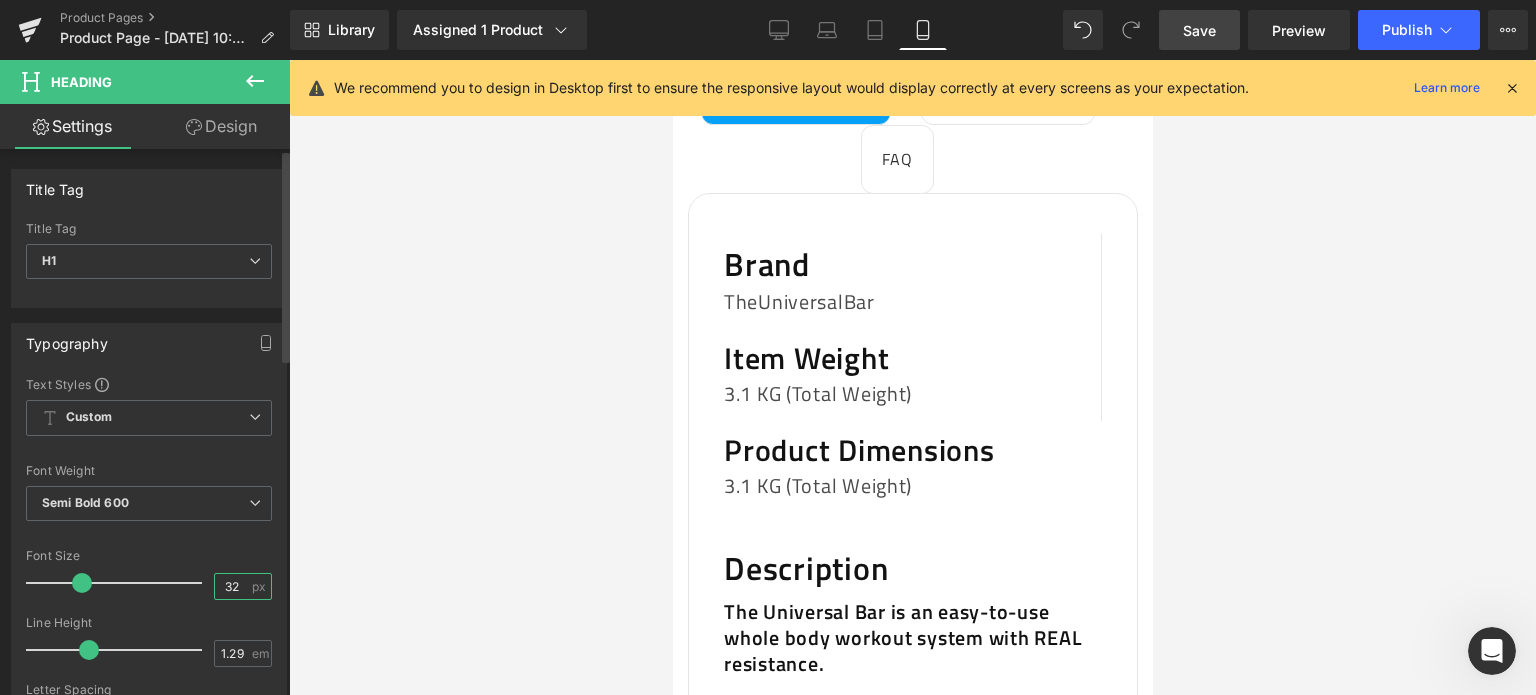 click on "32" at bounding box center (232, 586) 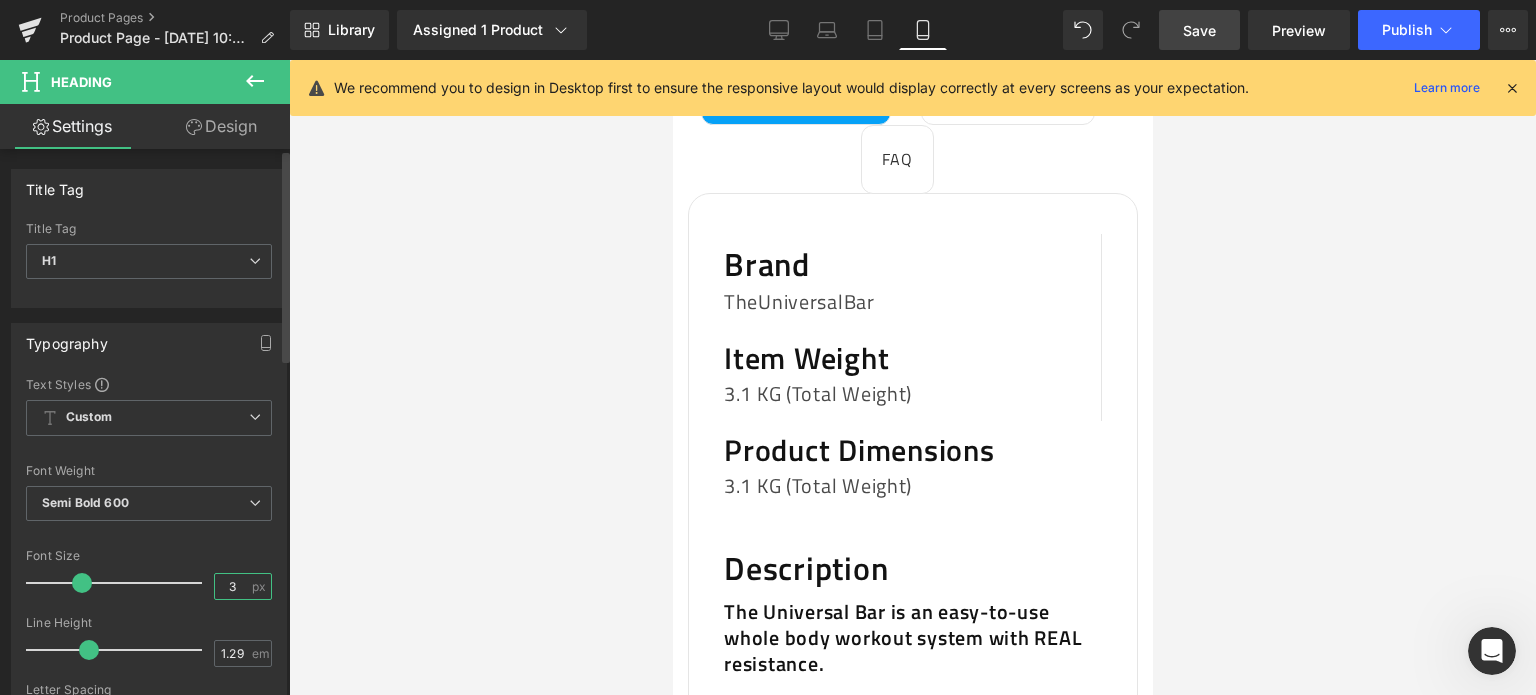 type on "30" 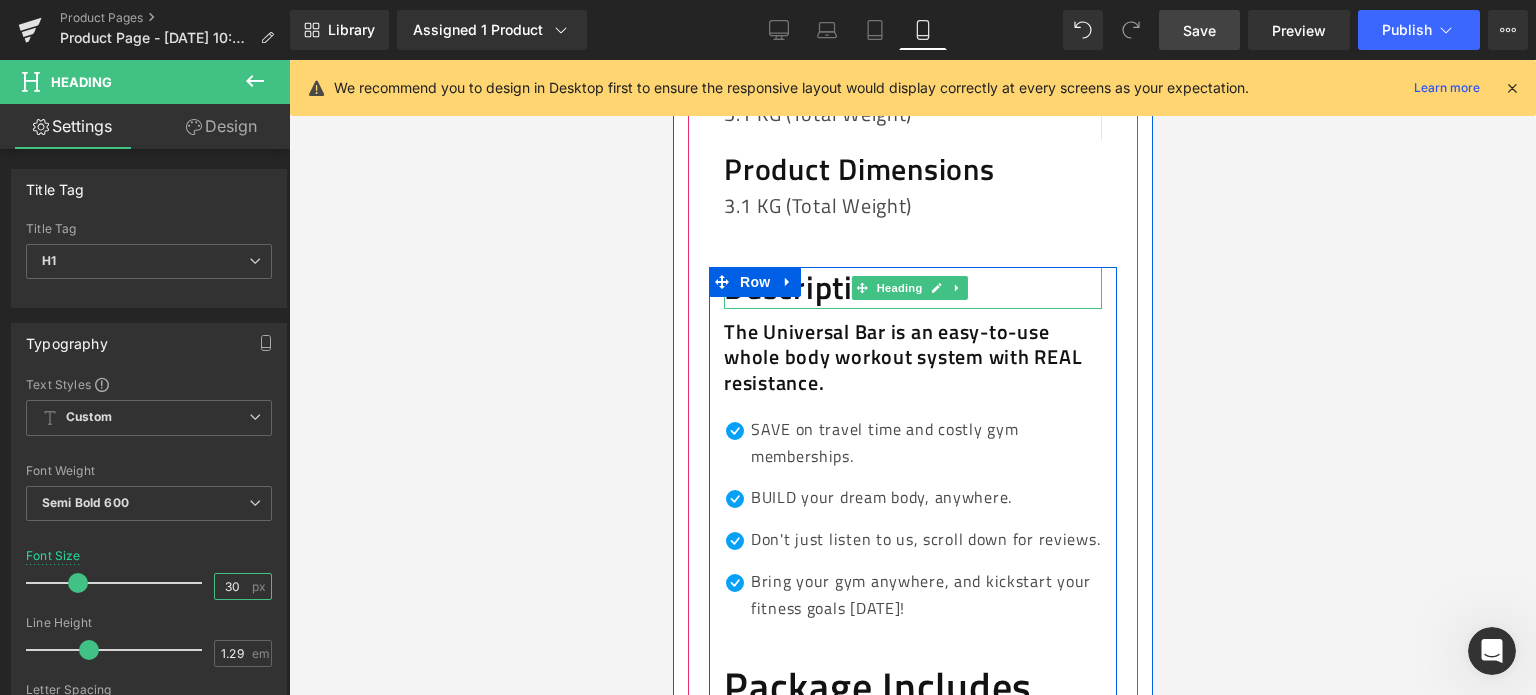 scroll, scrollTop: 2500, scrollLeft: 0, axis: vertical 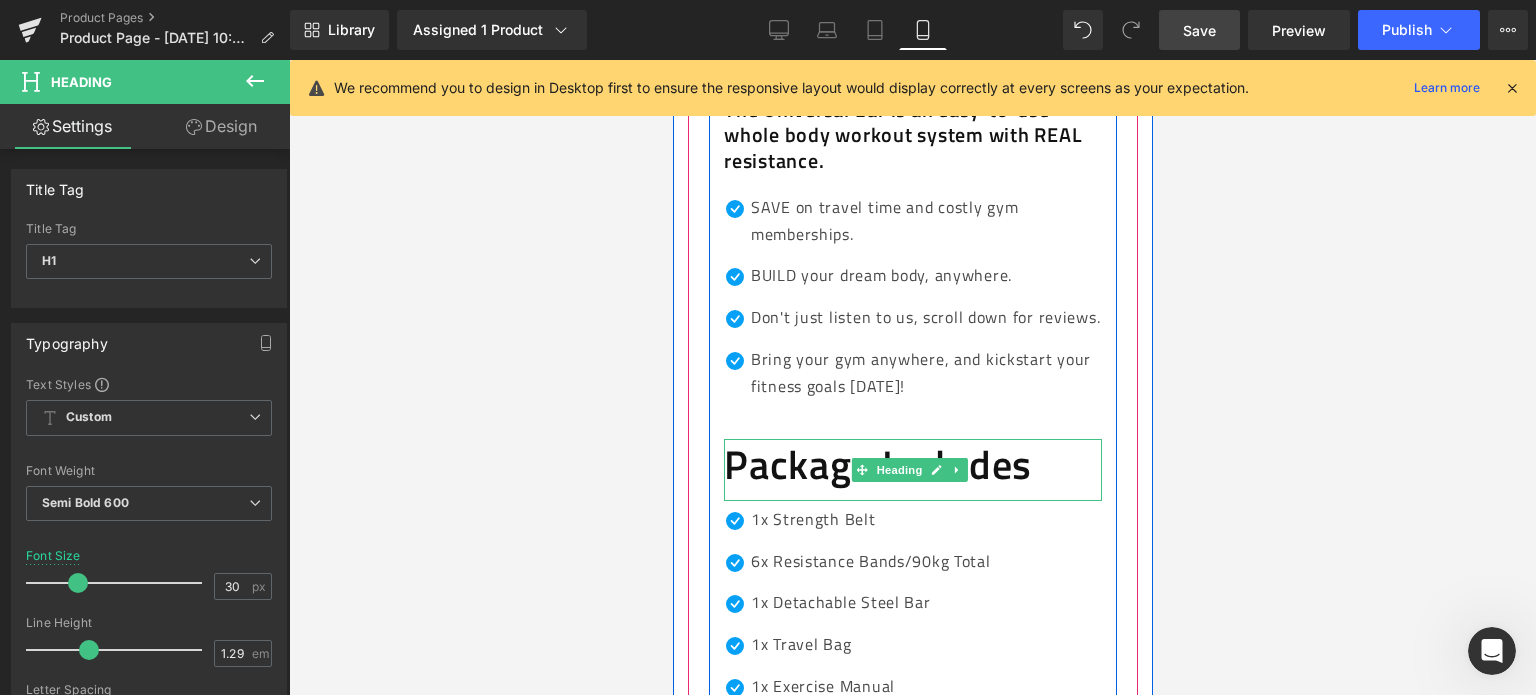 click on "Package Includes" at bounding box center (912, 465) 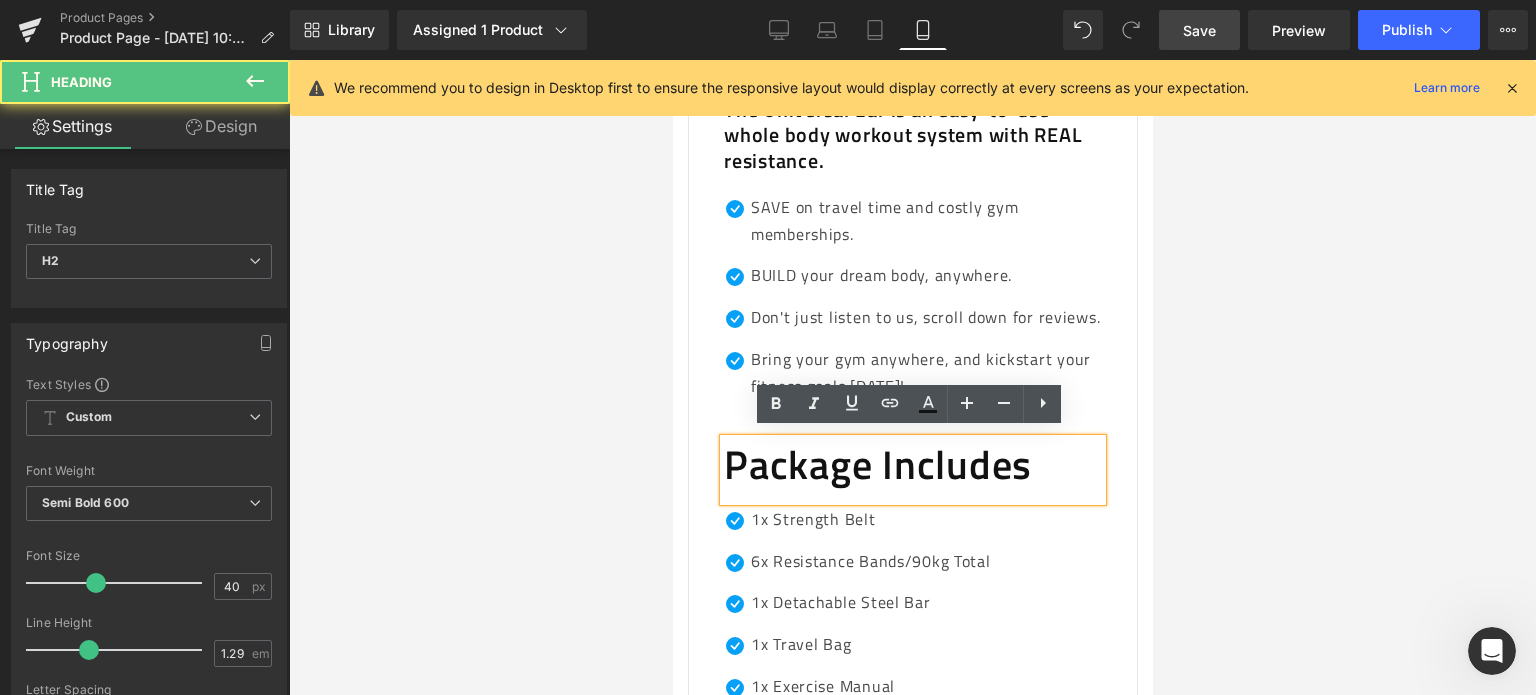 click on "Package Includes" at bounding box center [912, 465] 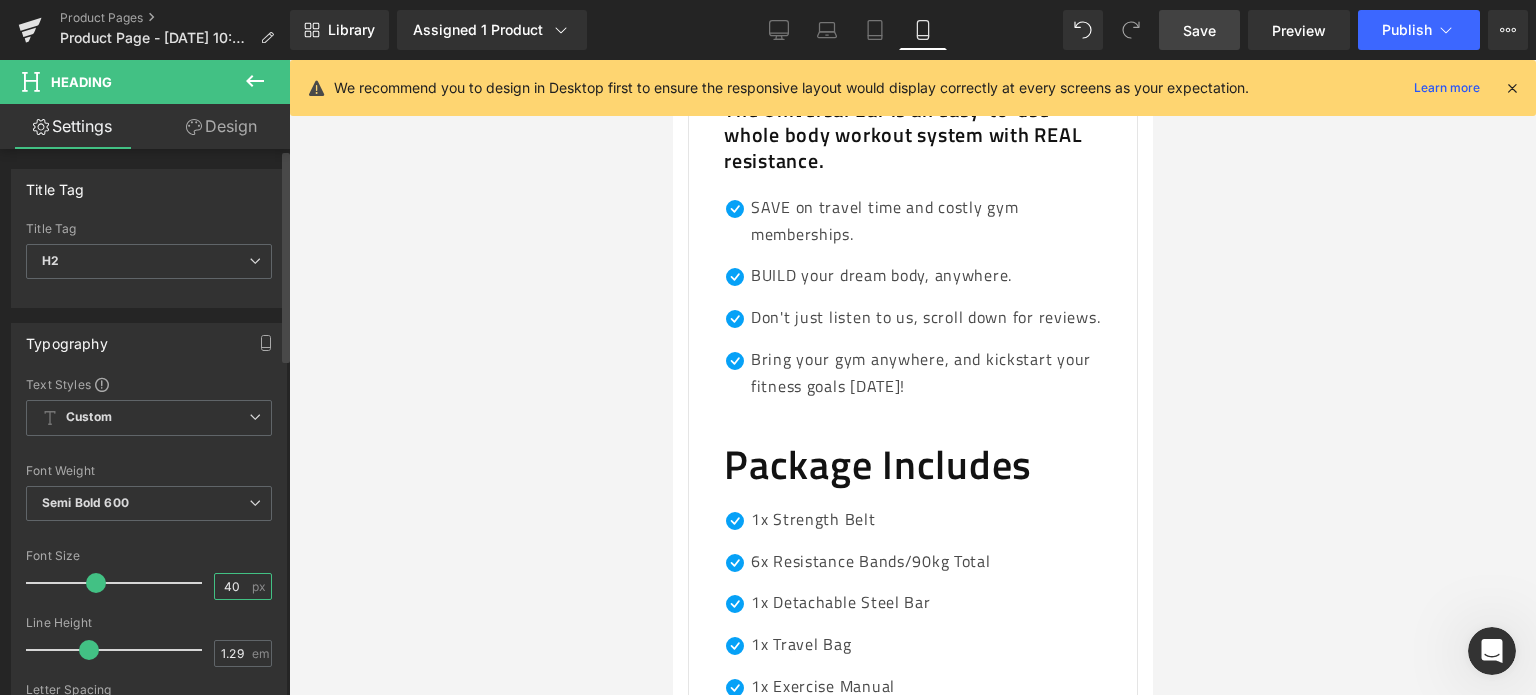 click on "40" at bounding box center [232, 586] 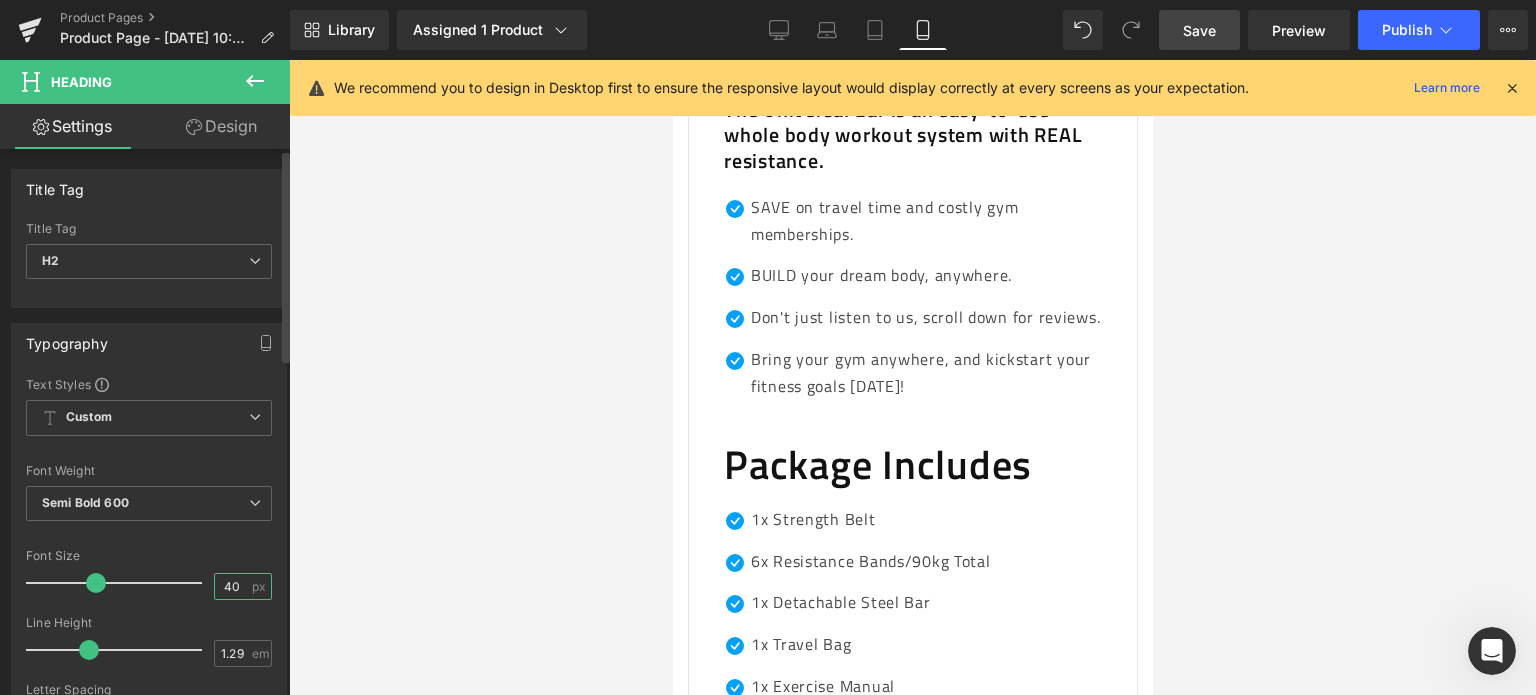 click on "40" at bounding box center (232, 586) 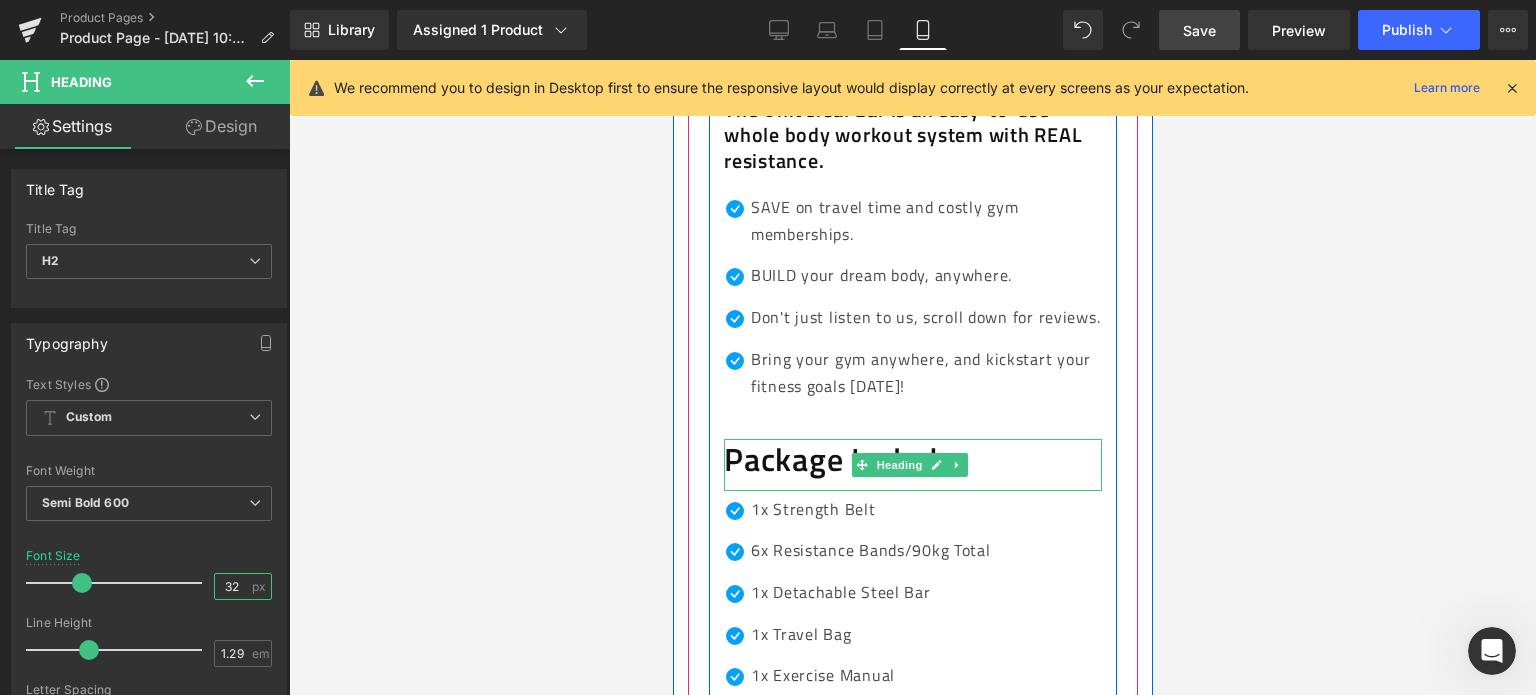 type on "32" 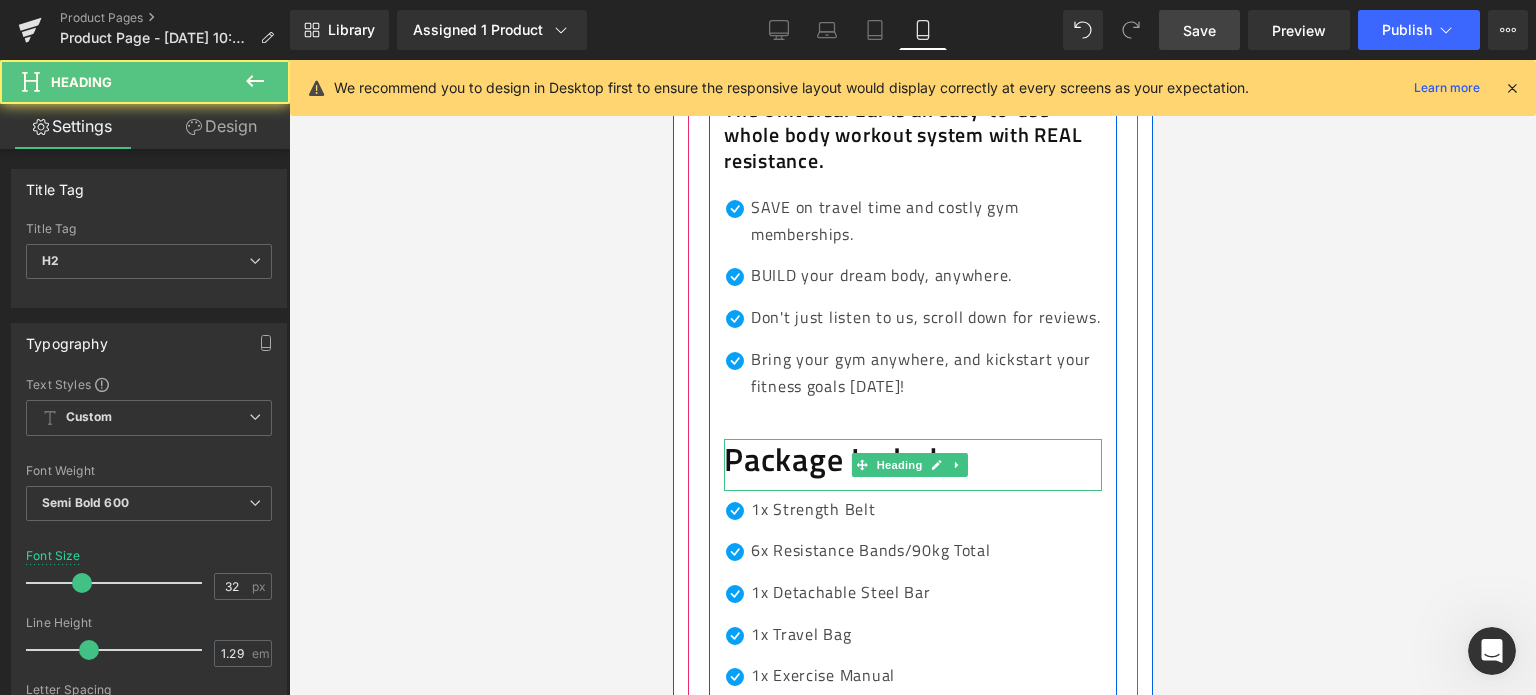 click on "Package Includes" at bounding box center [912, 464] 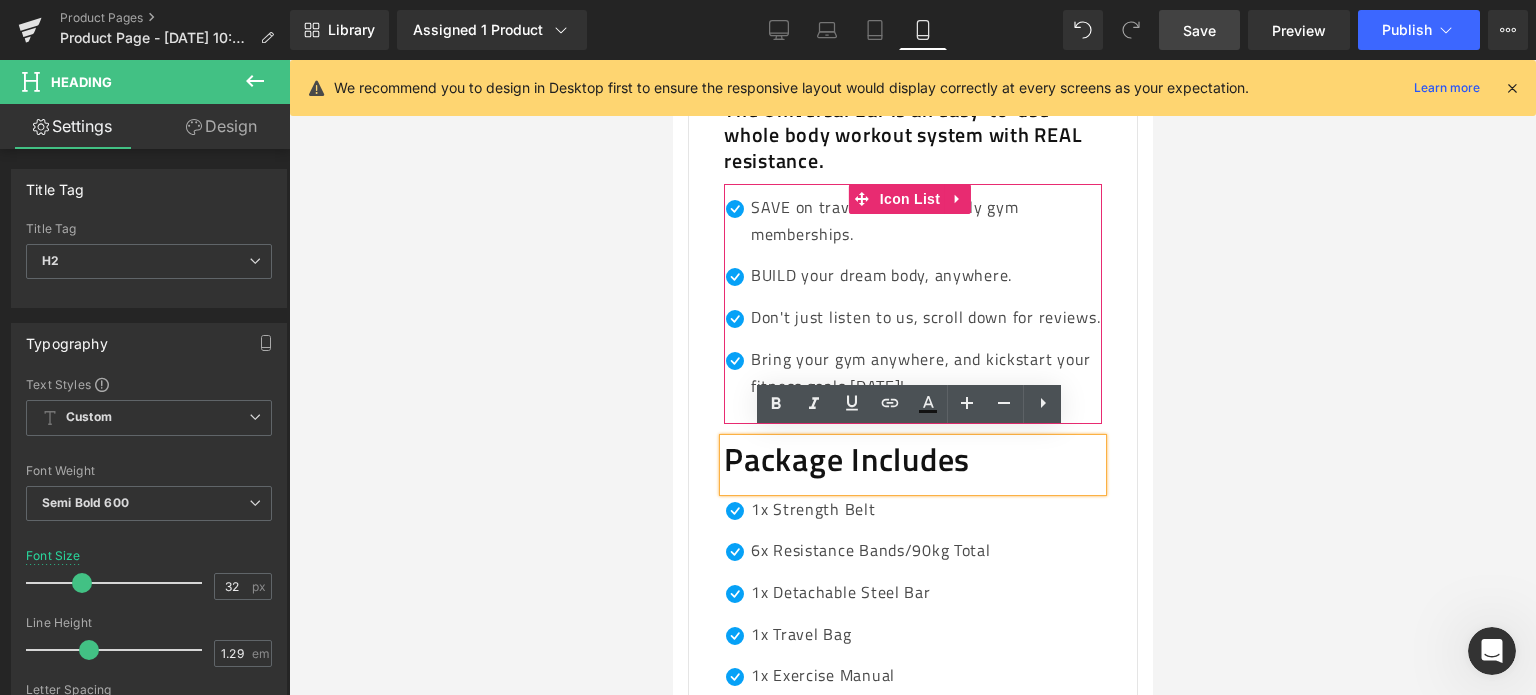 click on "Icon
SAVE on travel time and costly gym memberships.
Text Block
Icon
BUILD your dream body, anywhere. Text Block
Icon
Don't just listen to us, scroll down for reviews.  Text Block
Icon
Bring your gym anywhere, and kickstart your fitness goals [DATE]!  Text Block" at bounding box center [912, 304] 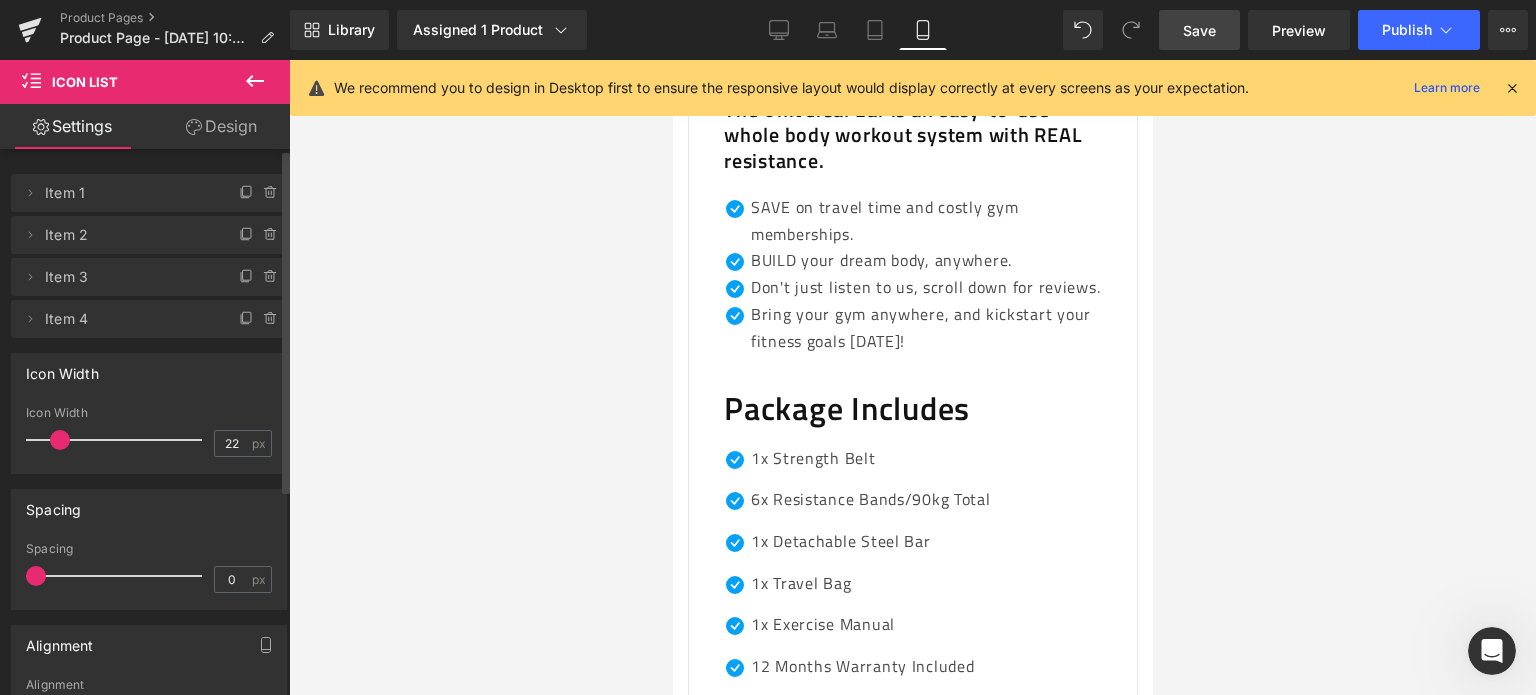 drag, startPoint x: 52, startPoint y: 575, endPoint x: 11, endPoint y: 574, distance: 41.01219 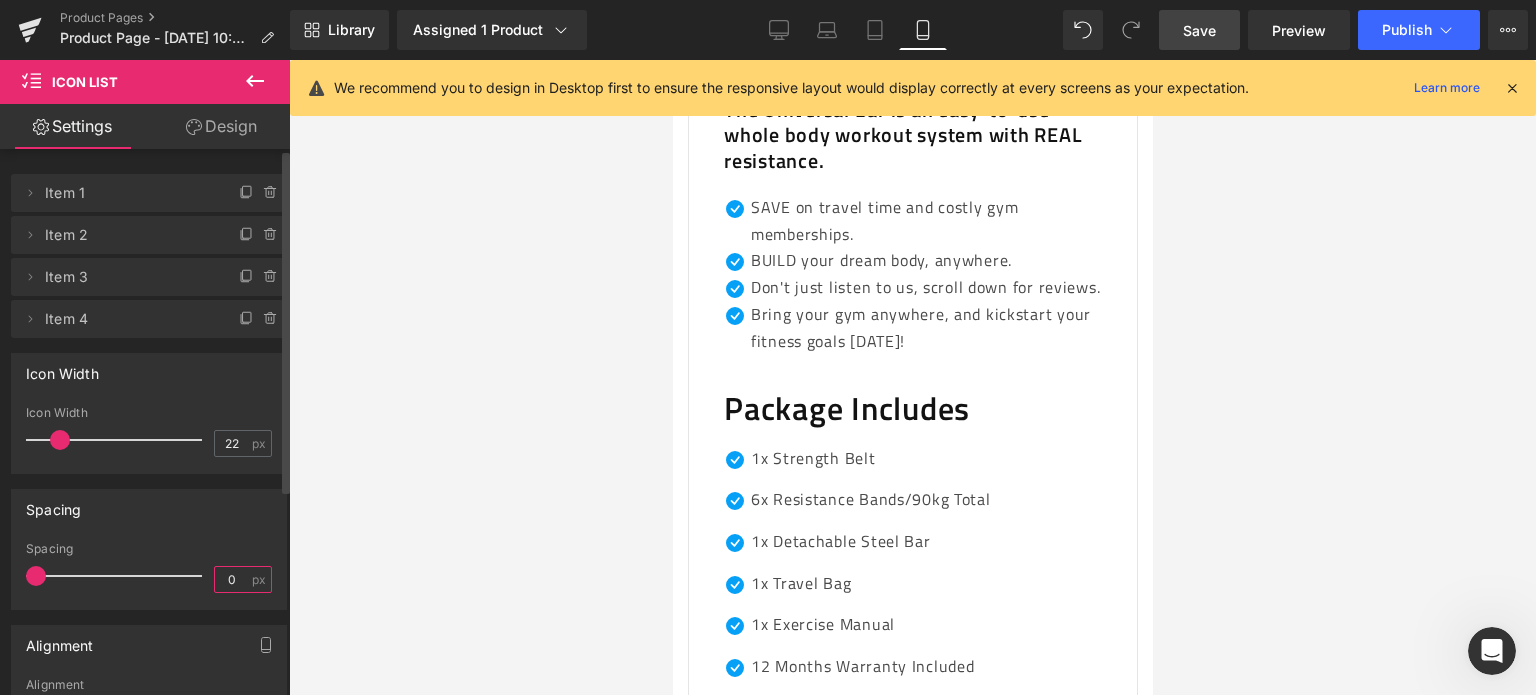 drag, startPoint x: 228, startPoint y: 582, endPoint x: 217, endPoint y: 582, distance: 11 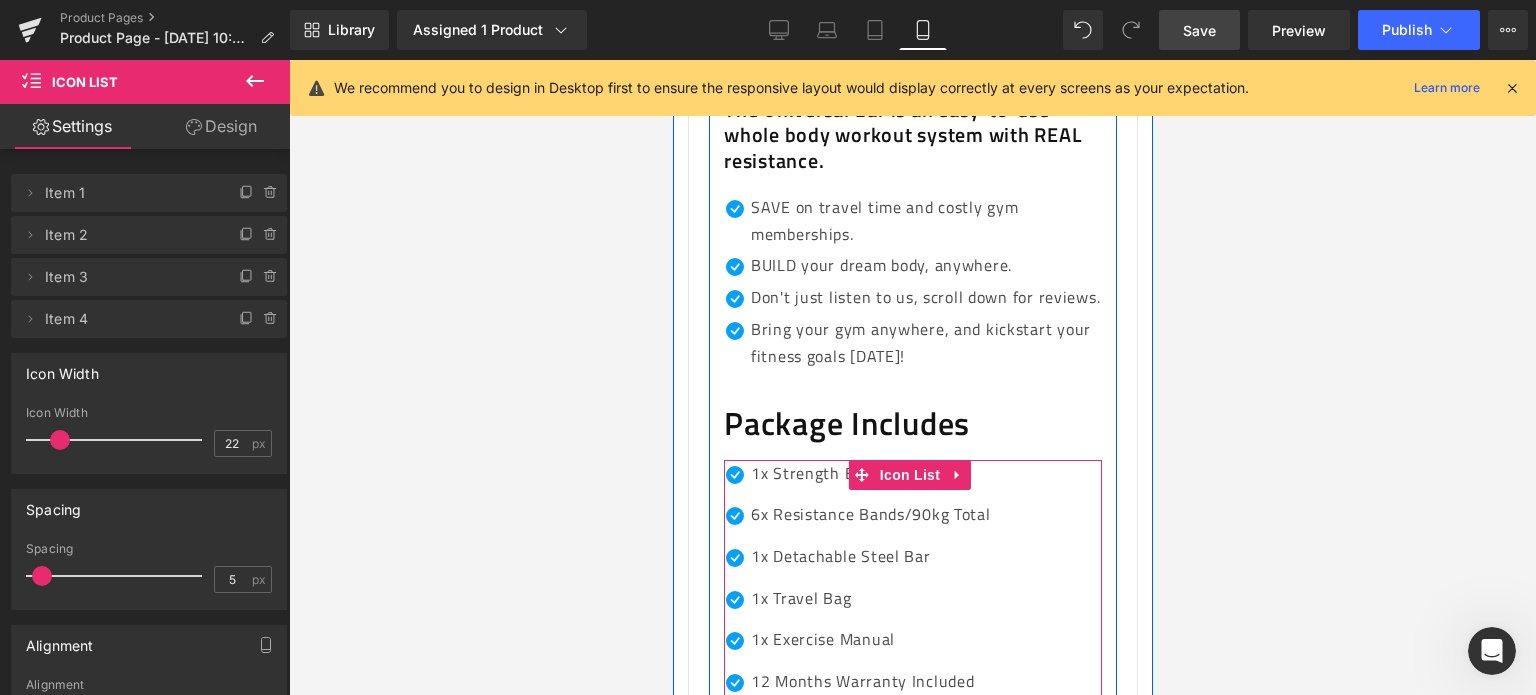 click on "1x Travel Bag" at bounding box center [870, 598] 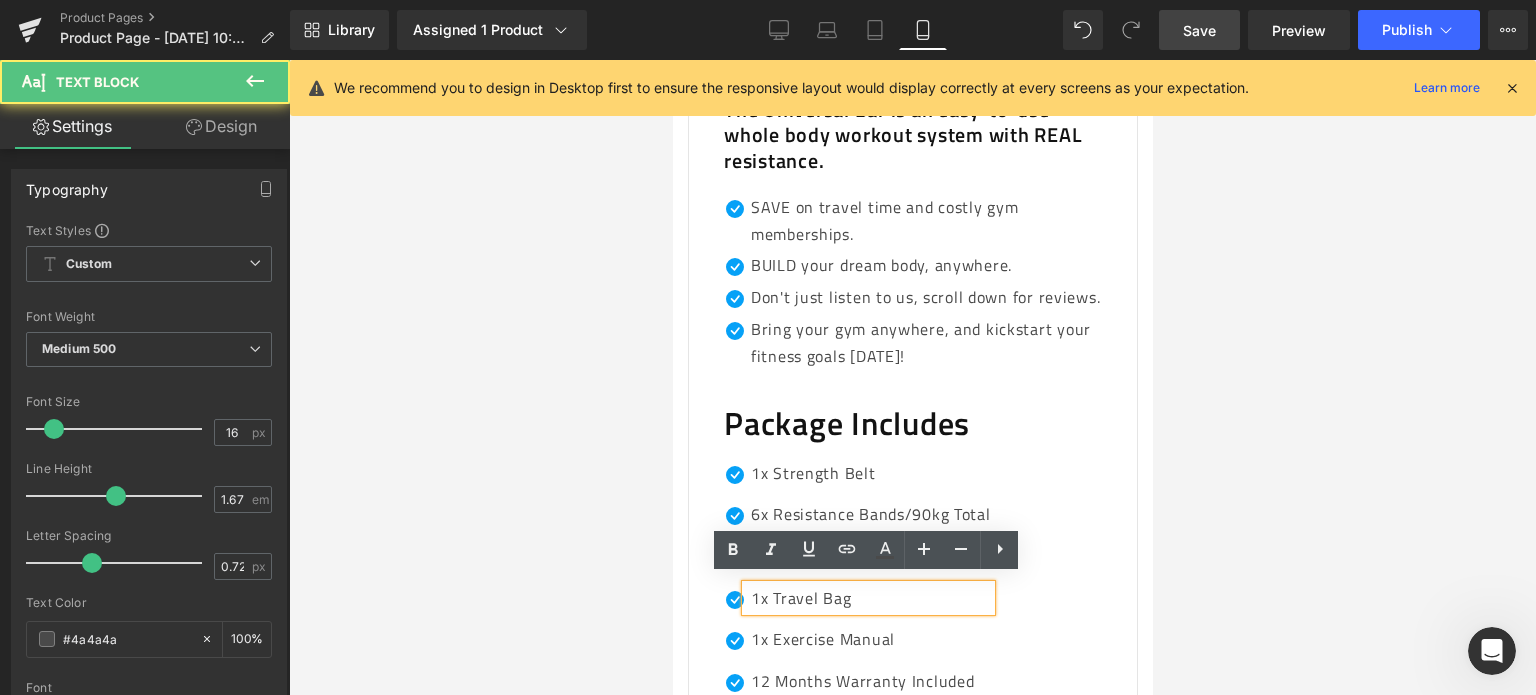 click on "Icon
1x Strength Belt
Text Block
Icon
6x Resistance Bands/90kg Total Text Block
Icon
1x Detachable Steel Bar Text Block
Icon
1x Travel Bag  Text Block
Icon
1x Exercise Manual Text Block" at bounding box center [912, 585] 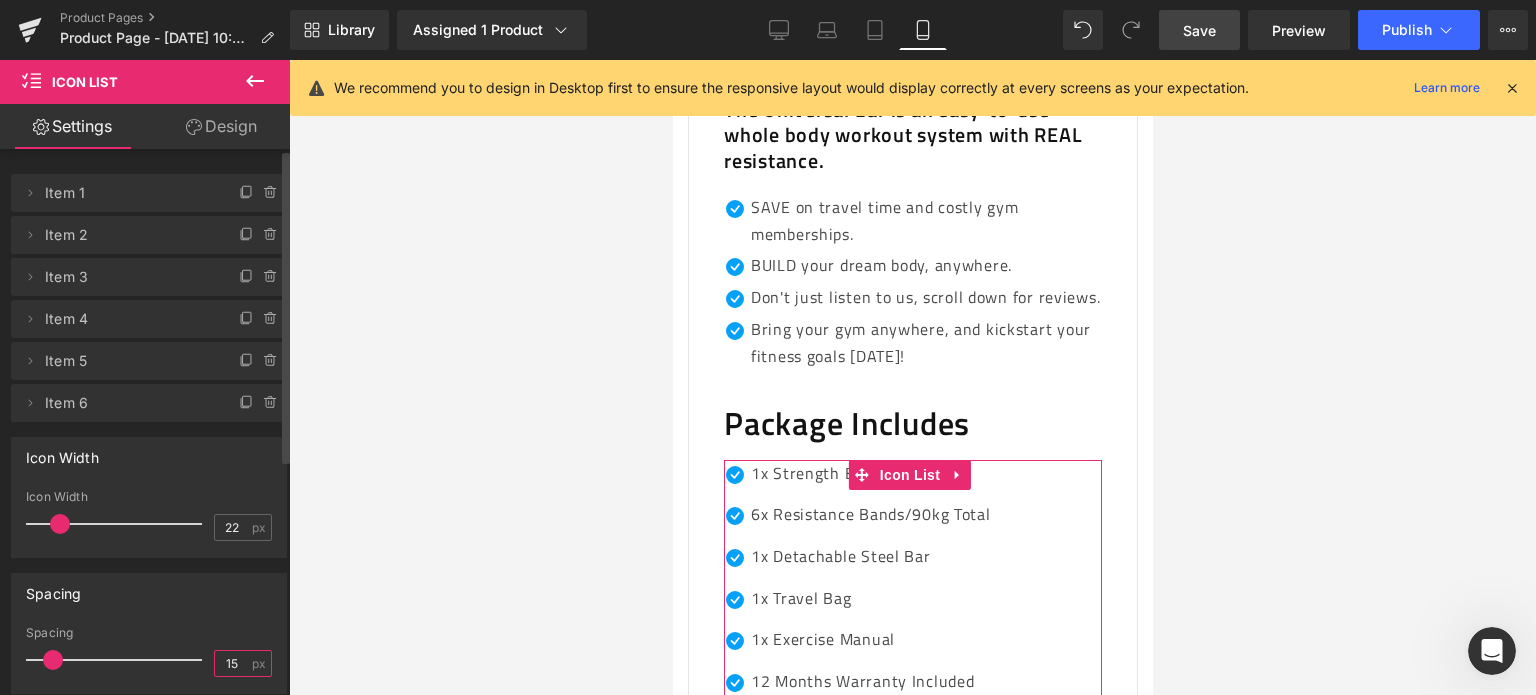 click on "15" at bounding box center [232, 663] 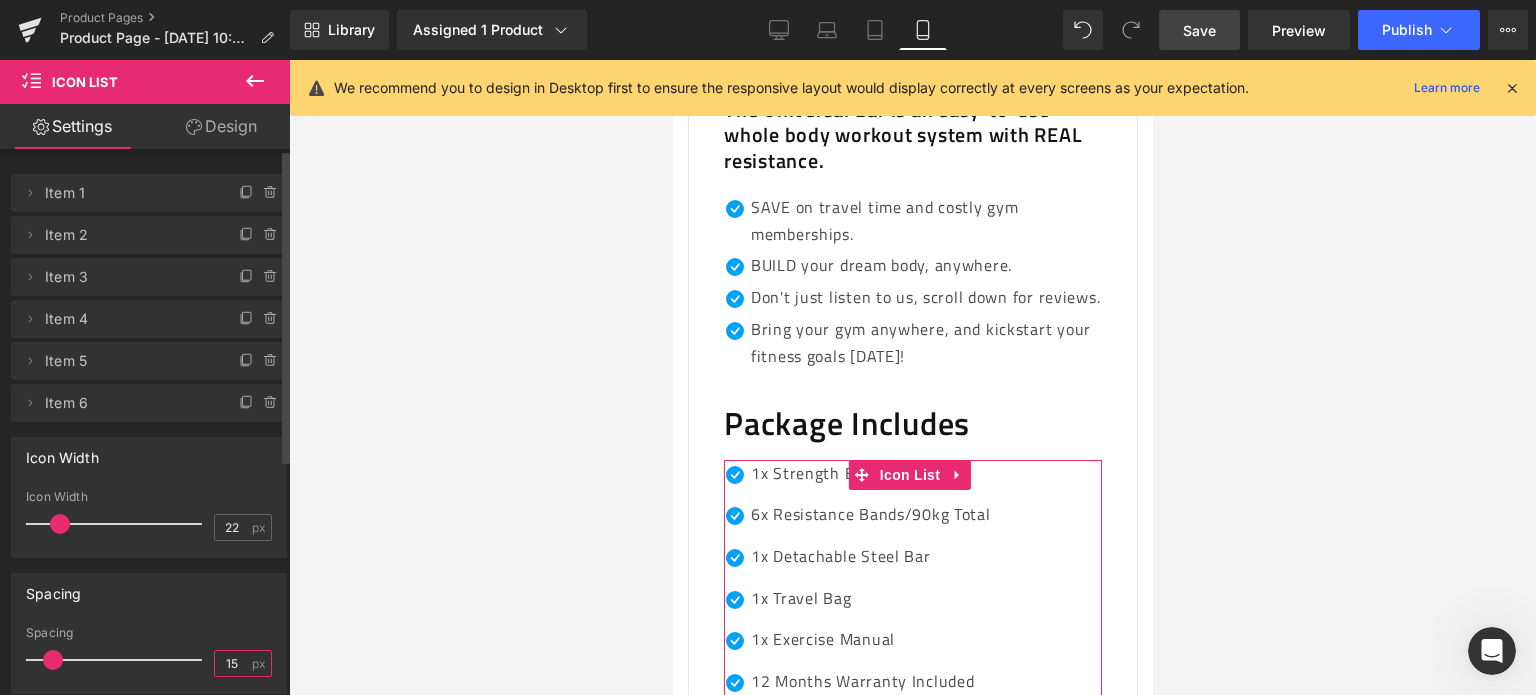 click on "15" at bounding box center (232, 663) 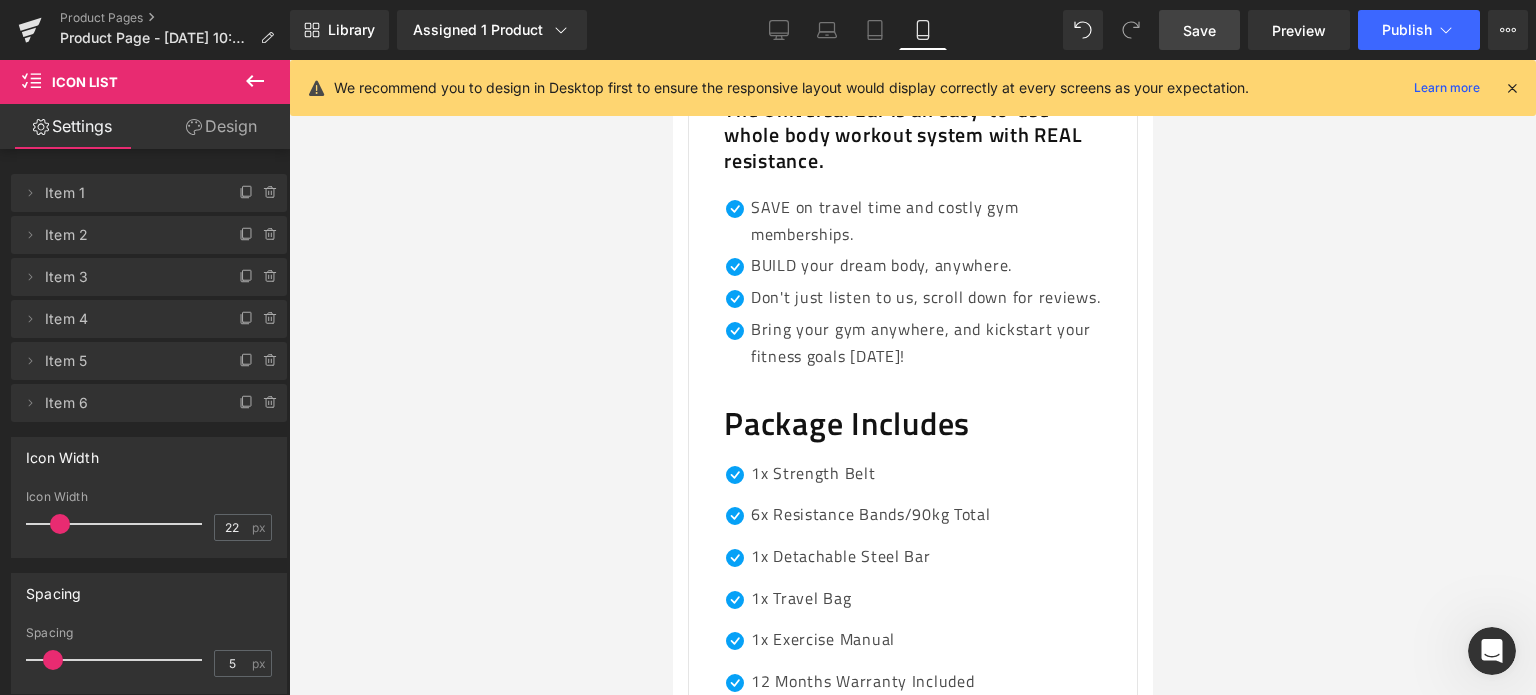 click on "Description
Heading         The Universal Bar is an easy-to-use whole body workout system with REAL resistance.  Heading
Icon
SAVE on travel time and costly gym memberships.
Text Block
Icon
BUILD your dream body, anywhere. Text Block
Icon
Don't just listen to us, scroll down for reviews.  Text Block
Icon
Bring your gym anywhere, and kickstart your fitness goals [DATE]!" at bounding box center [912, 377] 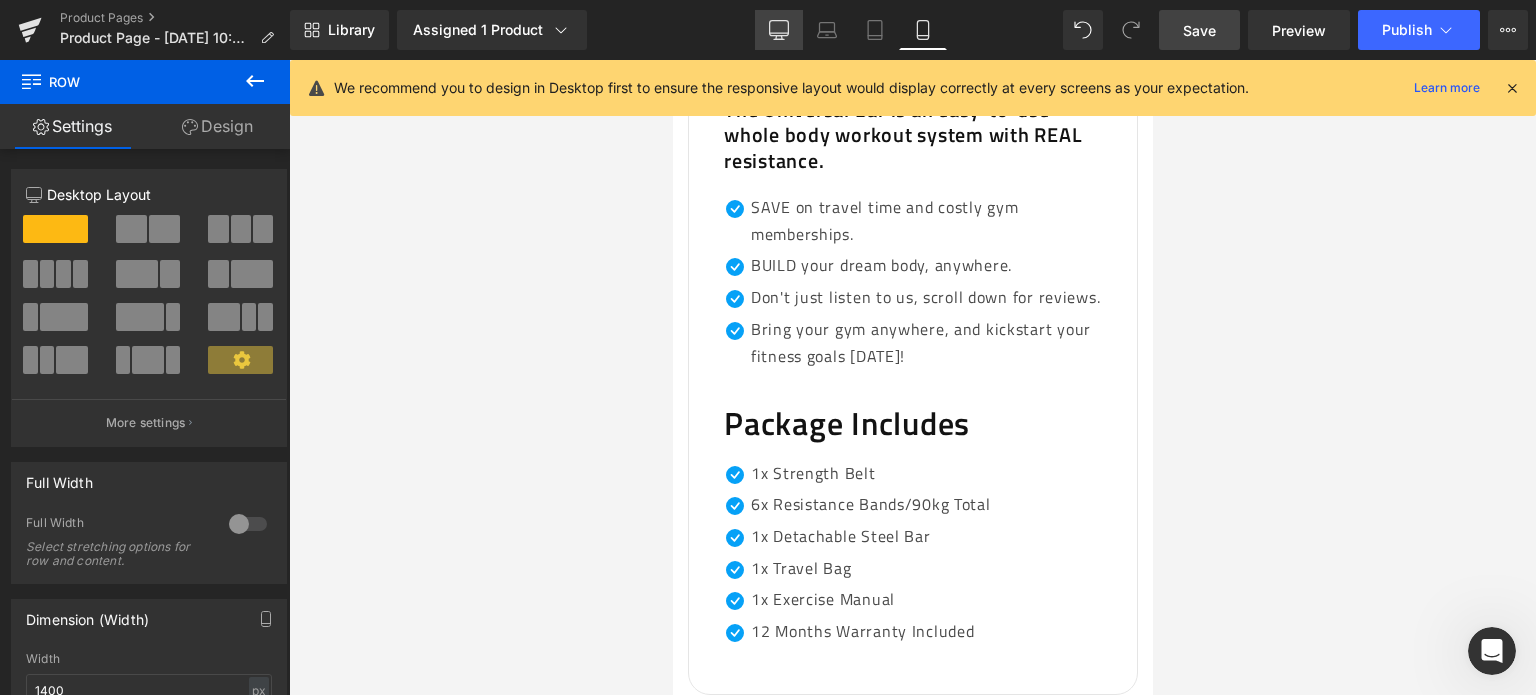 click 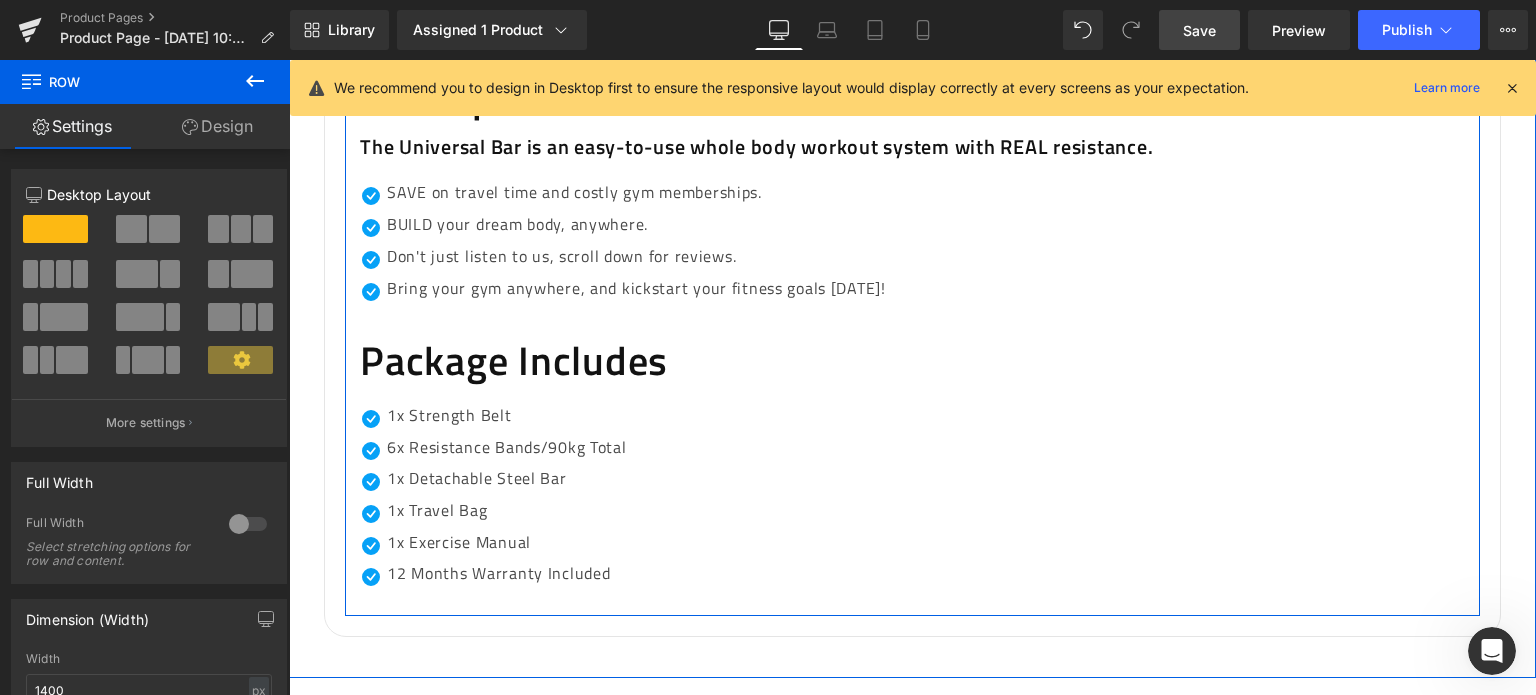scroll, scrollTop: 1574, scrollLeft: 0, axis: vertical 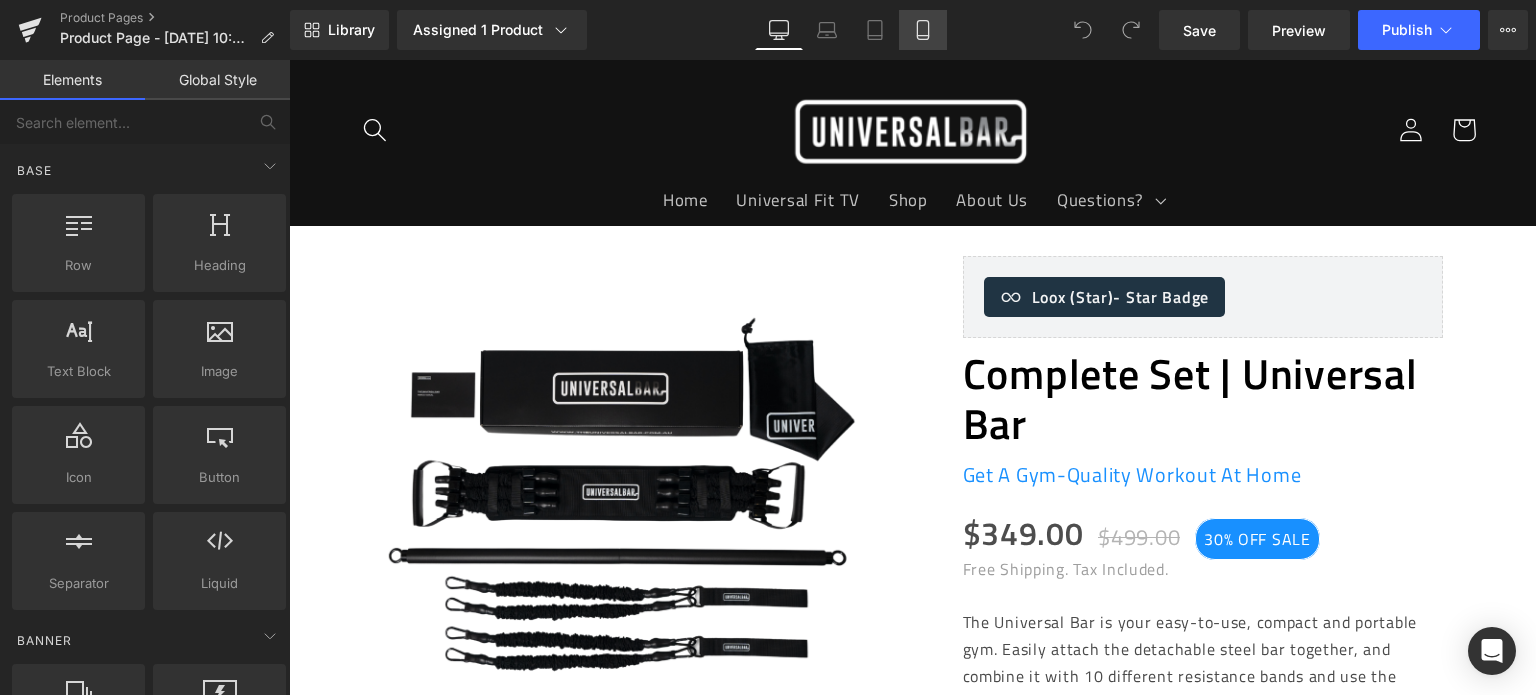 drag, startPoint x: 916, startPoint y: 29, endPoint x: 258, endPoint y: 87, distance: 660.5513 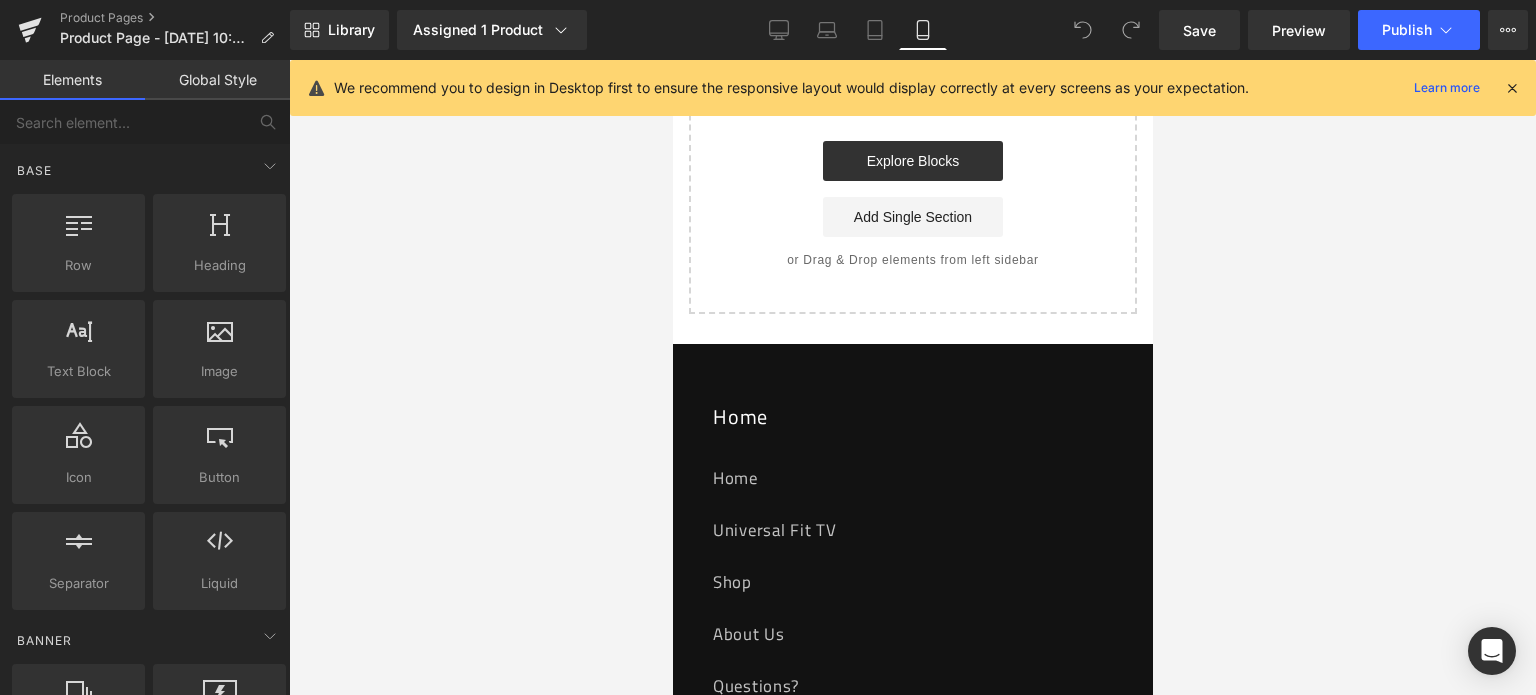 scroll, scrollTop: 9100, scrollLeft: 0, axis: vertical 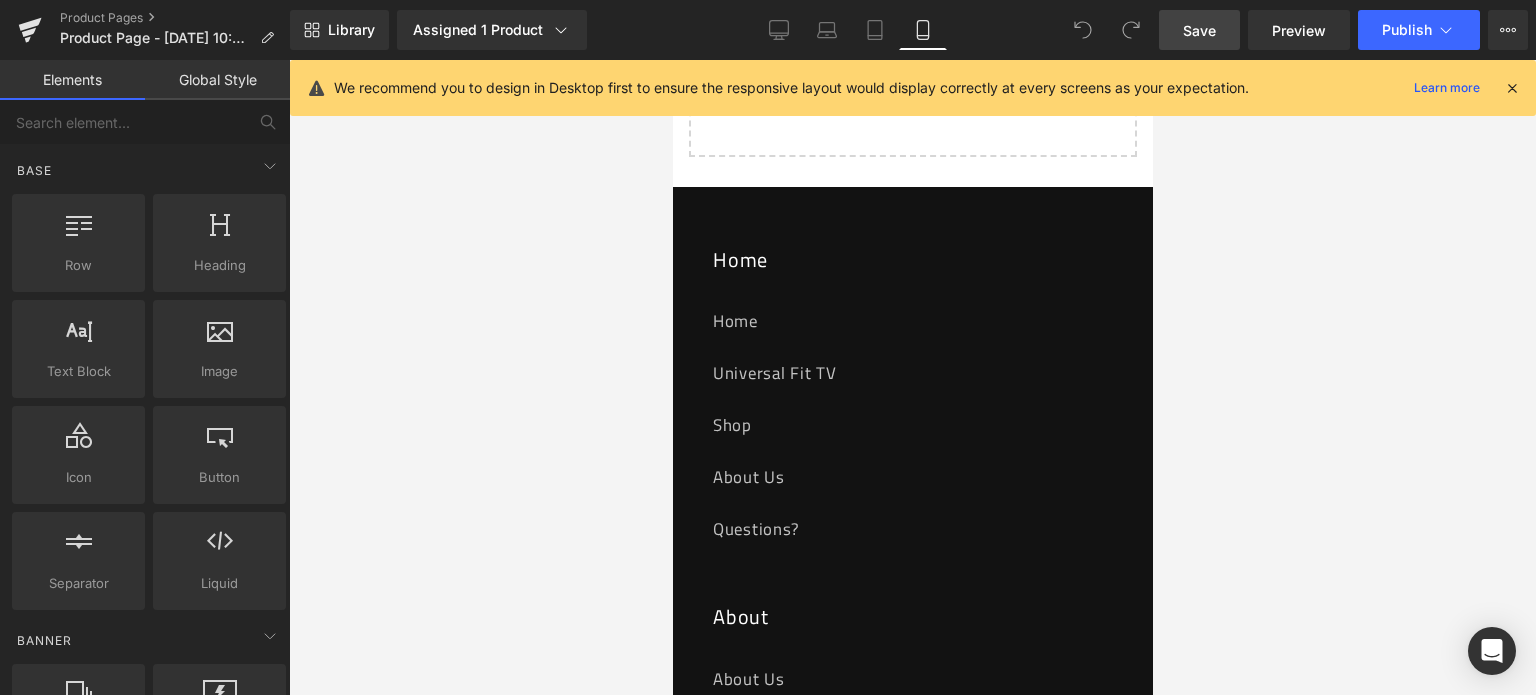 click on "Save" at bounding box center [1199, 30] 